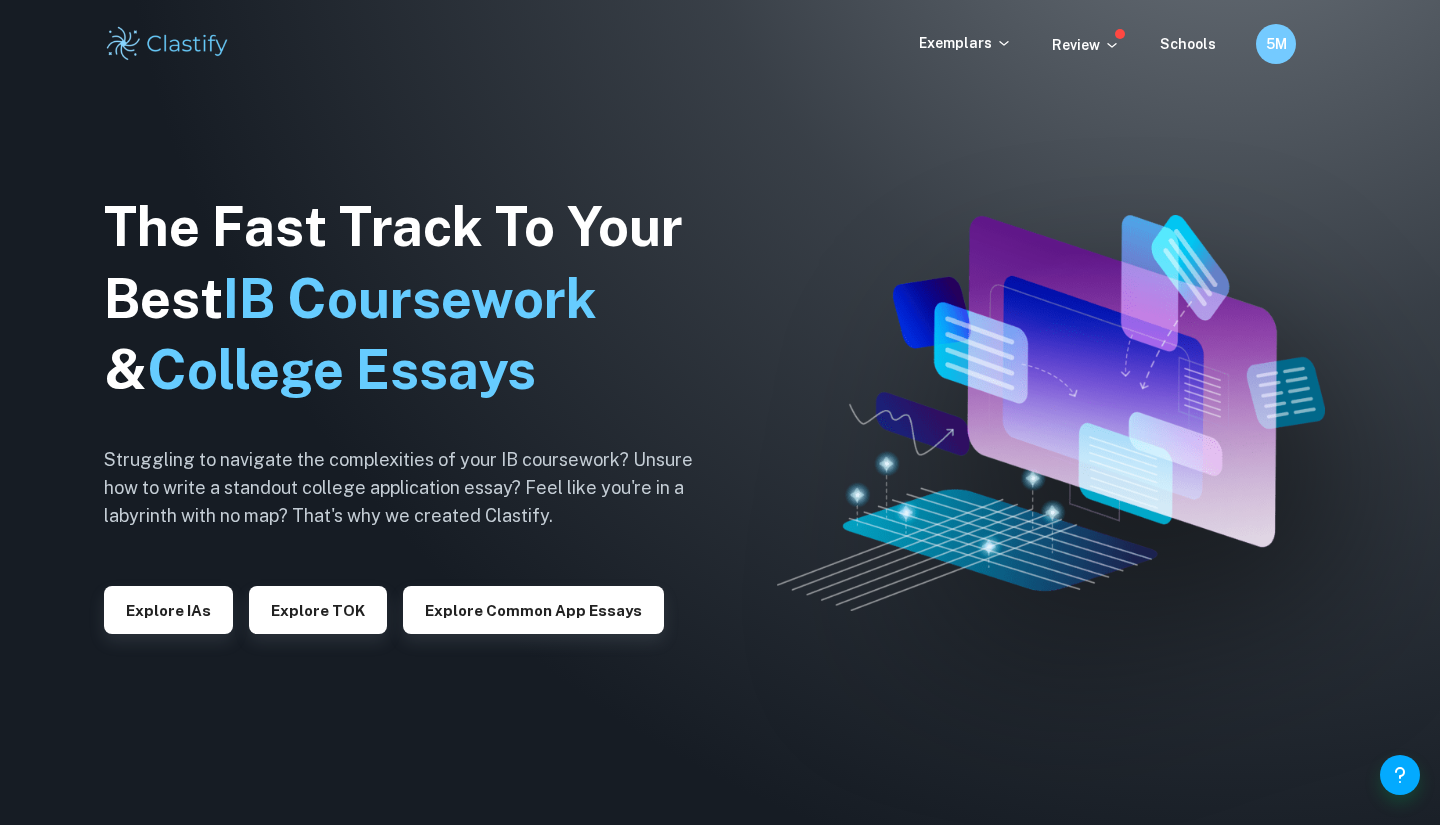 scroll, scrollTop: 0, scrollLeft: 0, axis: both 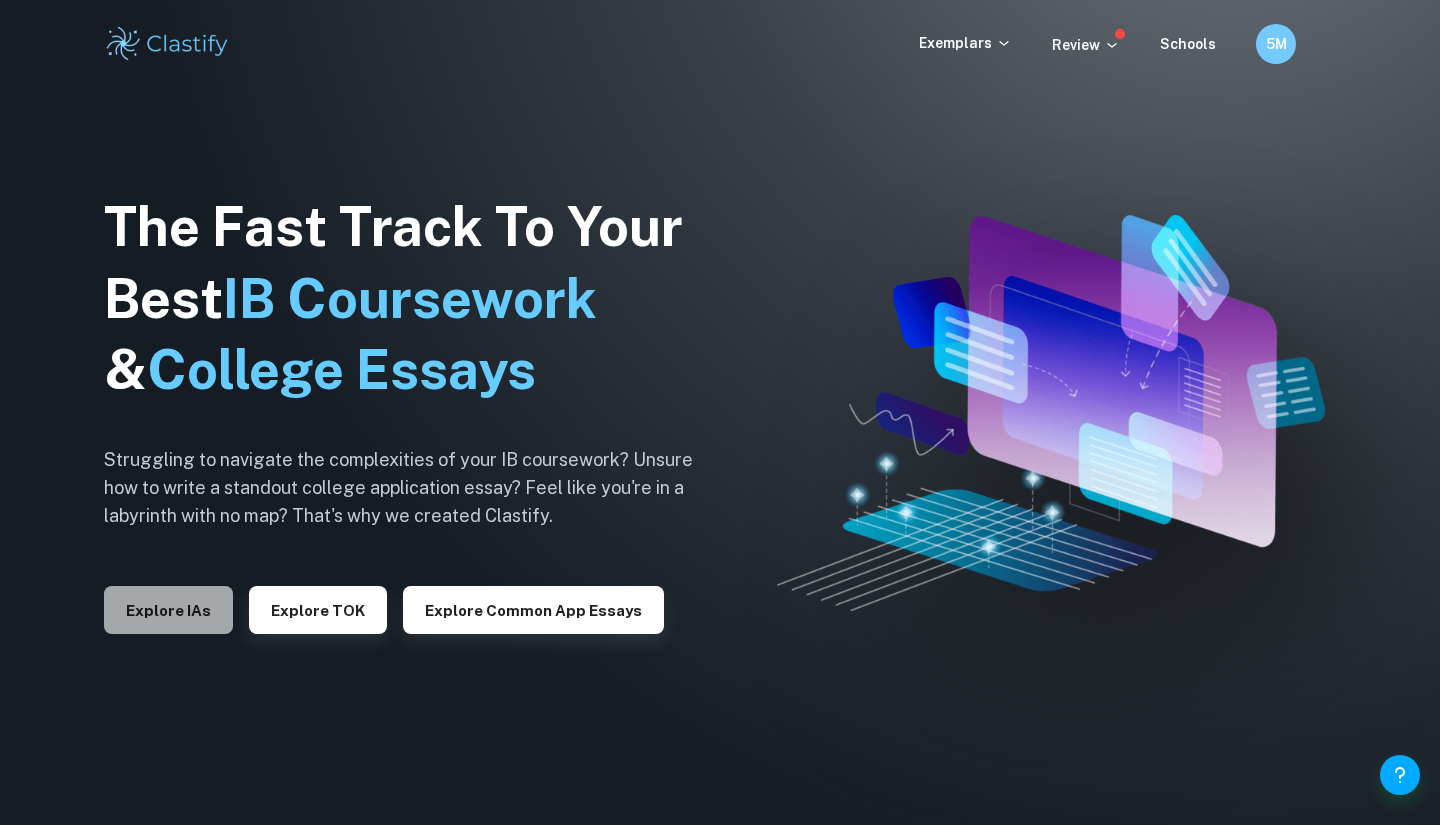 click on "Explore IAs" at bounding box center (168, 610) 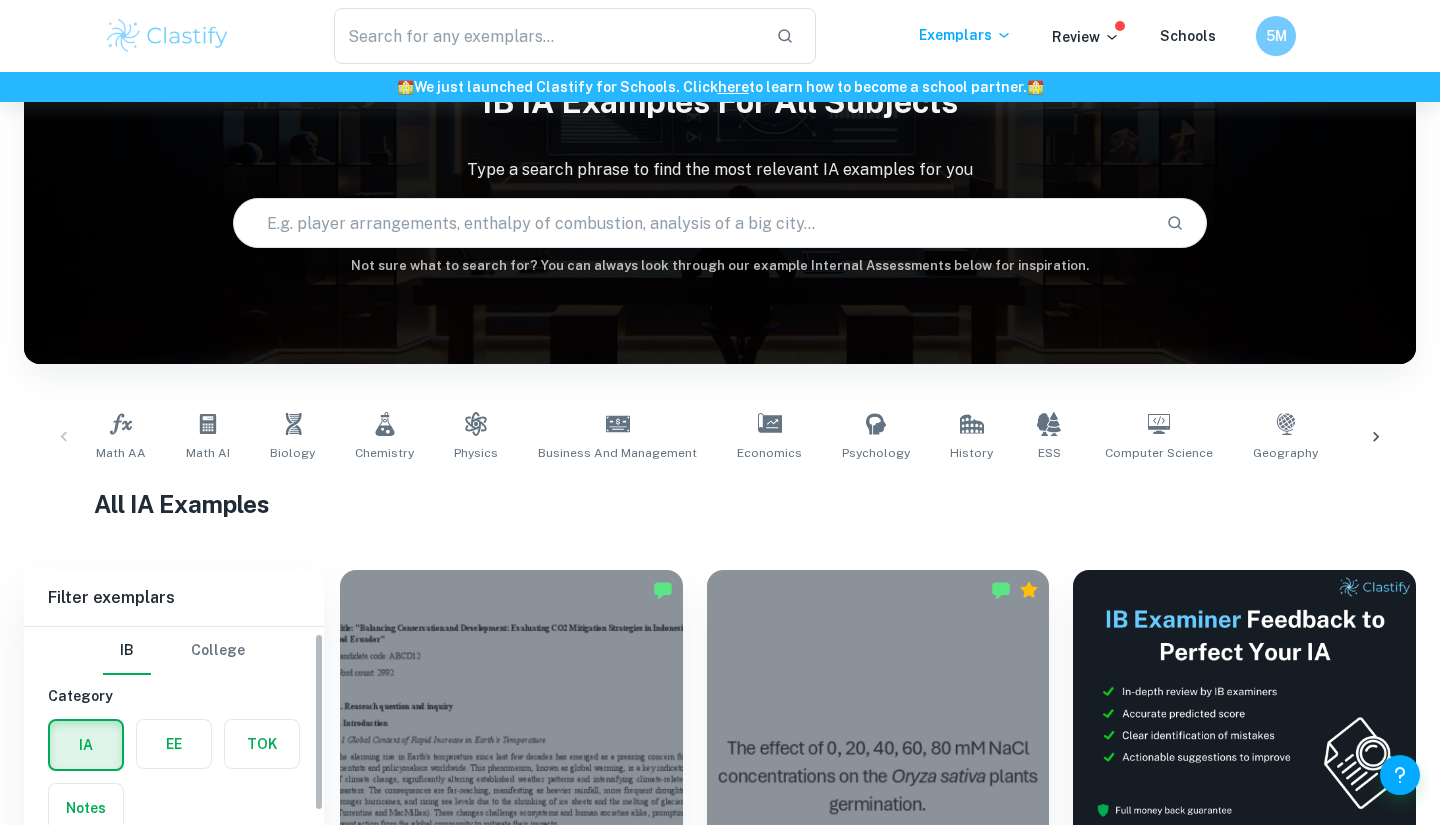 scroll, scrollTop: 431, scrollLeft: 0, axis: vertical 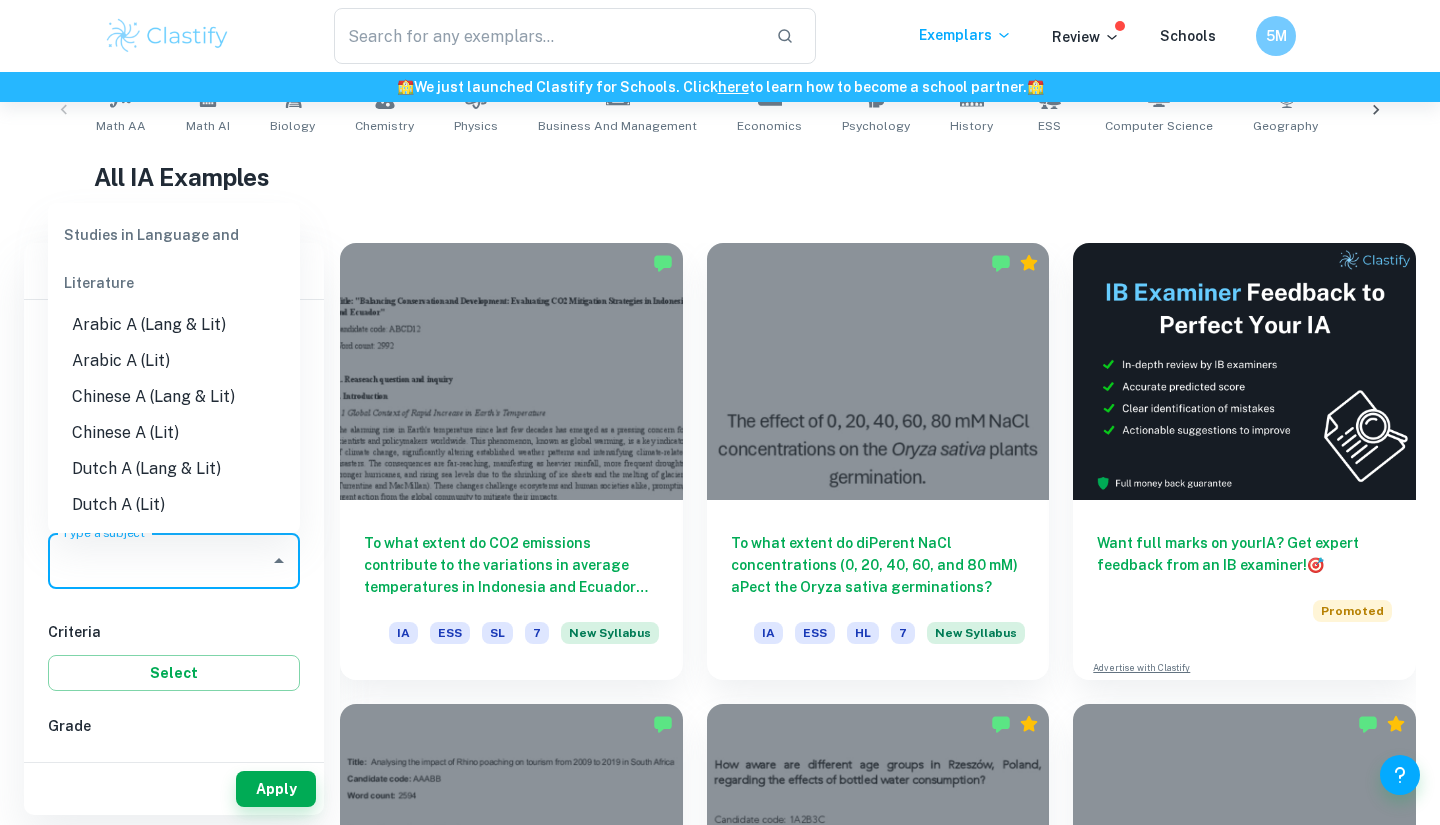 click on "Type a subject" at bounding box center [159, 561] 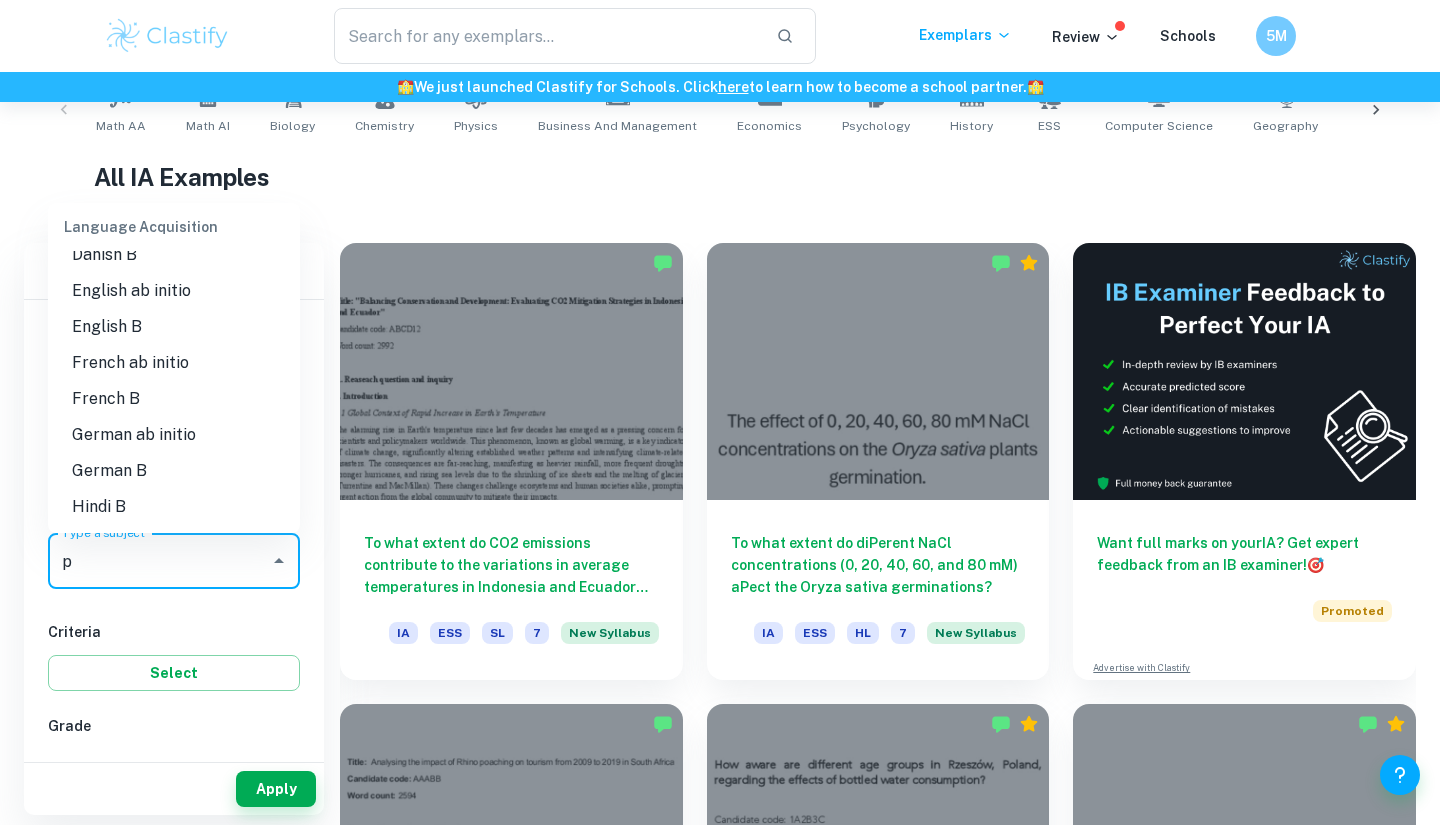 scroll, scrollTop: 0, scrollLeft: 0, axis: both 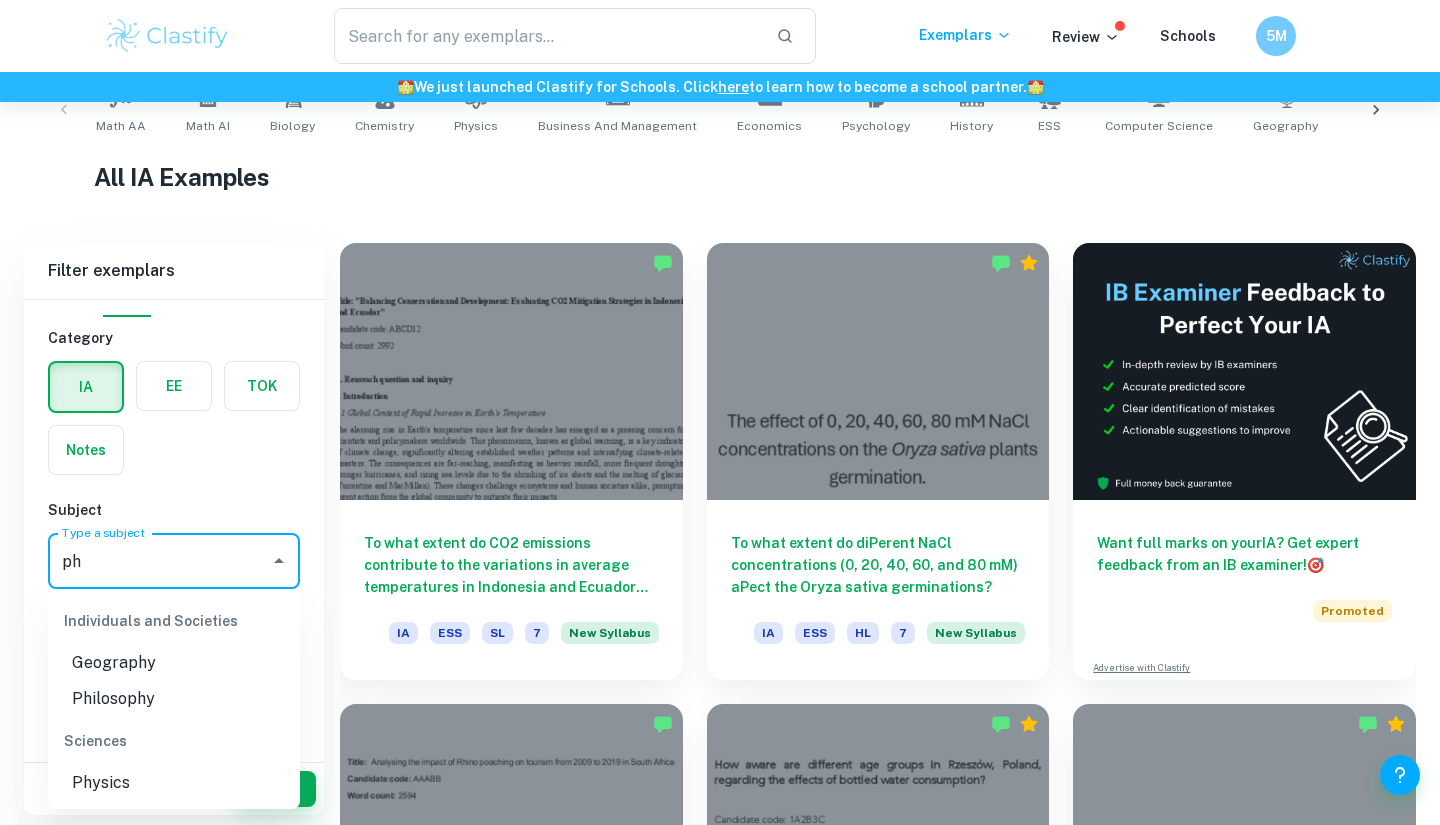 type on "p" 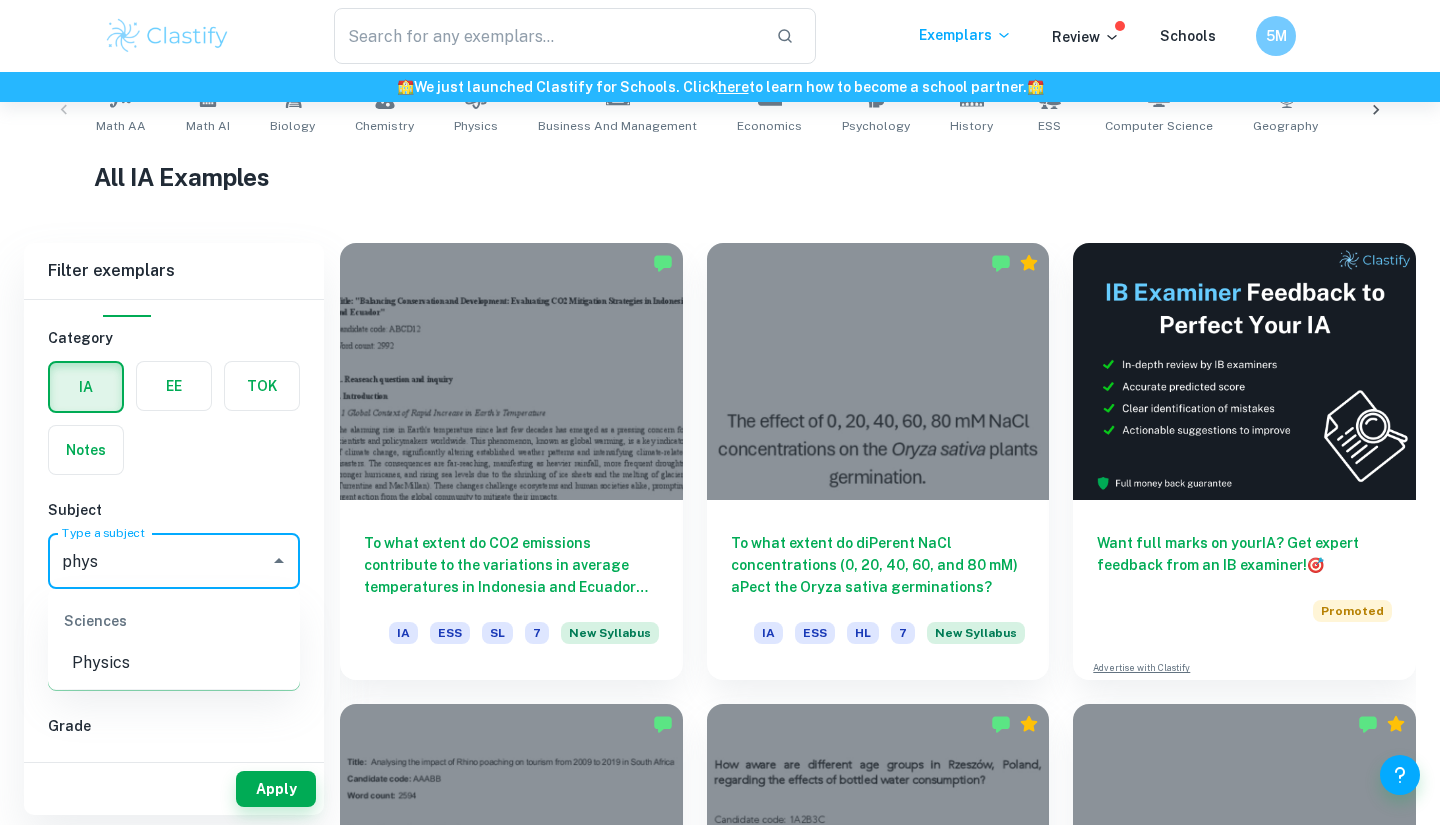 click on "Physics" at bounding box center (174, 663) 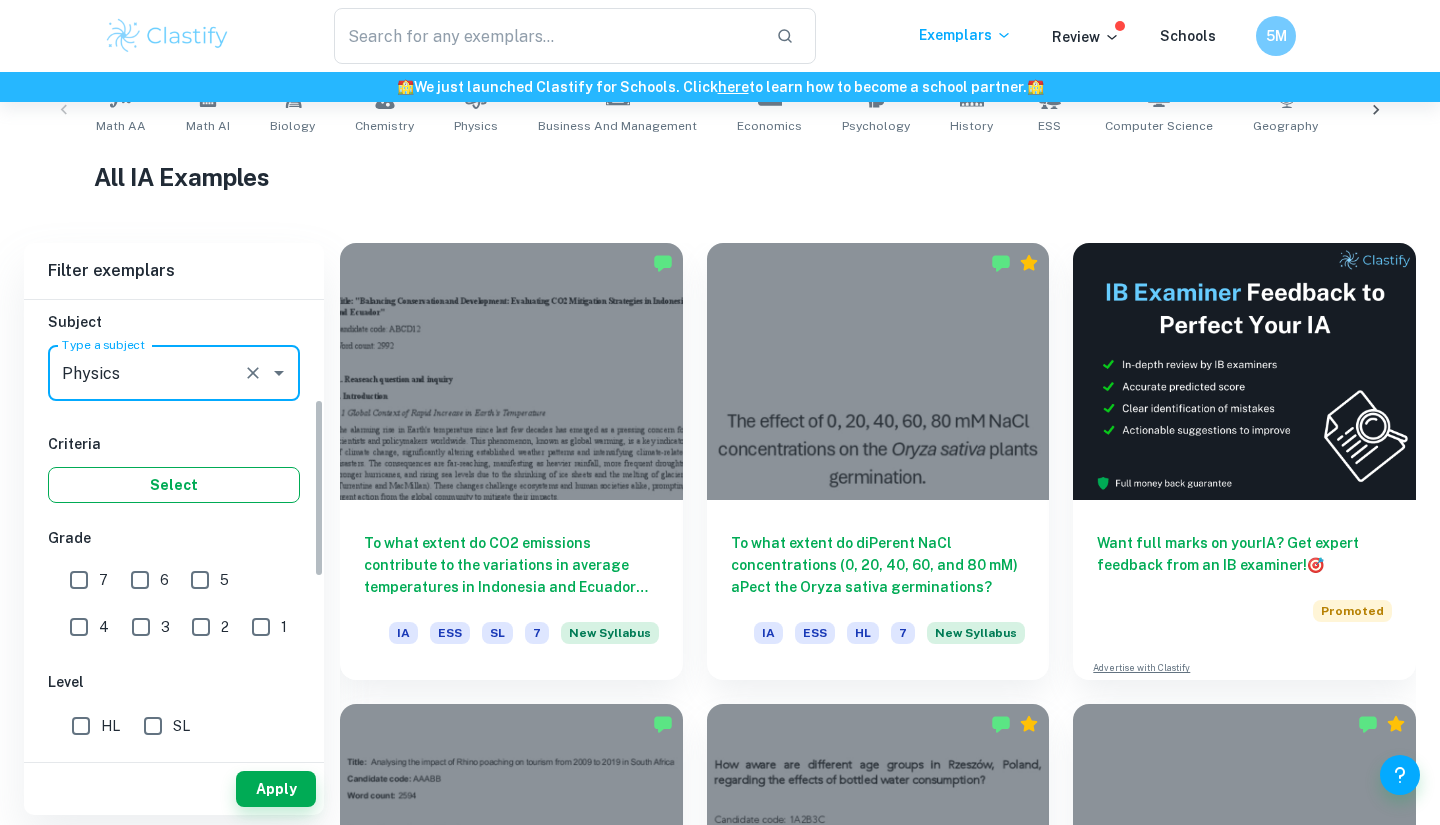 scroll, scrollTop: 253, scrollLeft: 0, axis: vertical 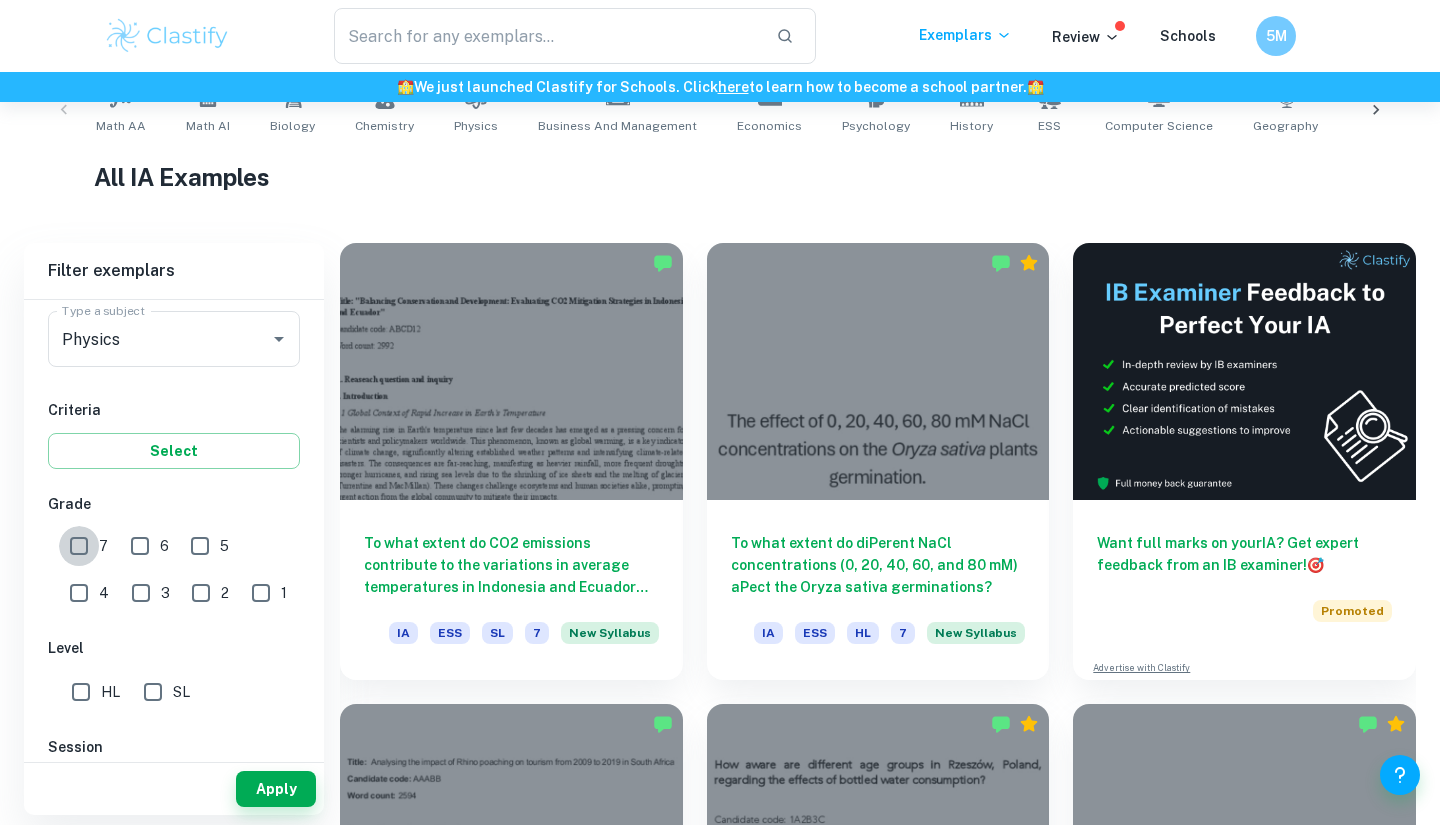 drag, startPoint x: 83, startPoint y: 553, endPoint x: 138, endPoint y: 651, distance: 112.37882 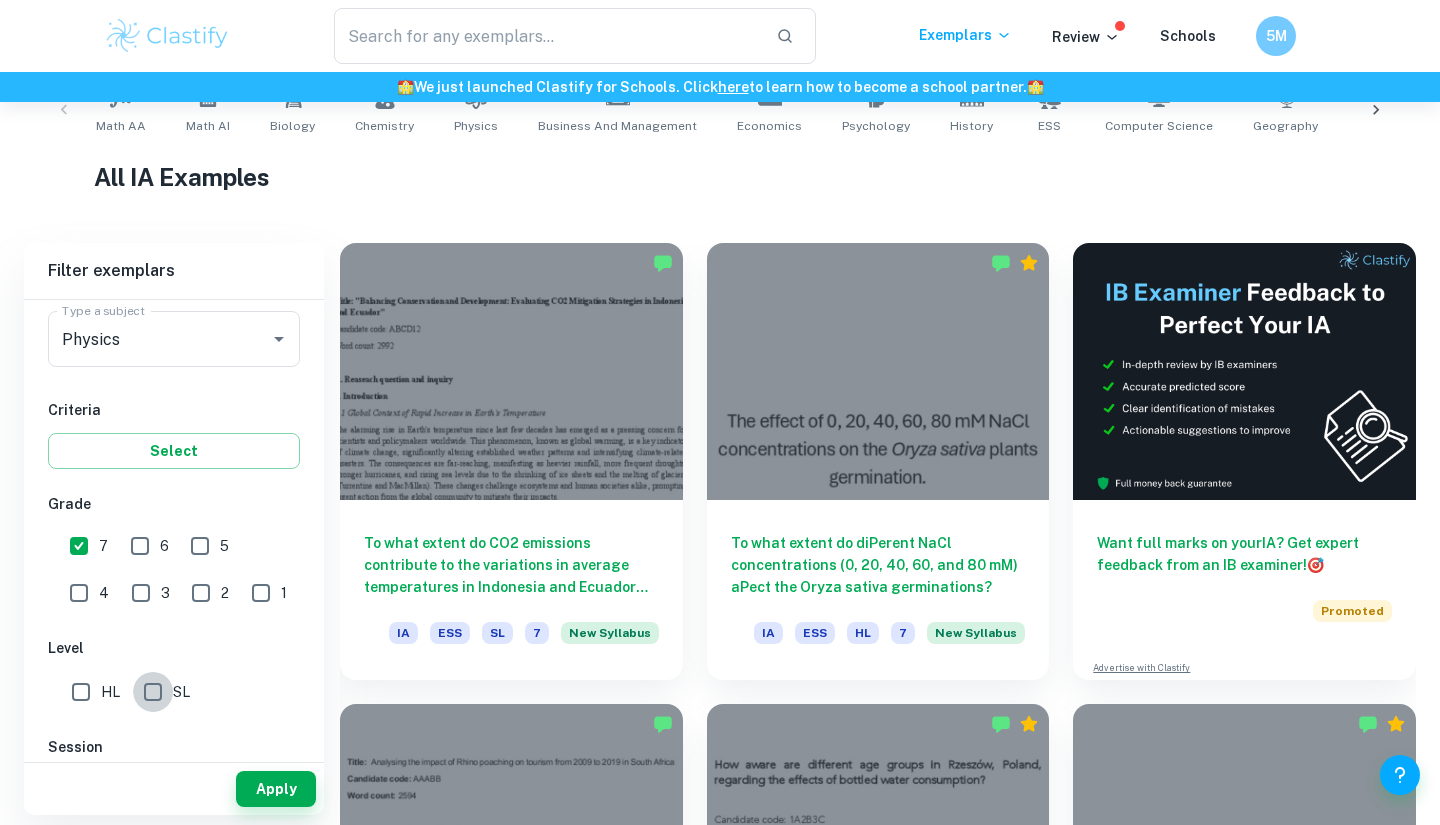 click on "SL" at bounding box center [153, 692] 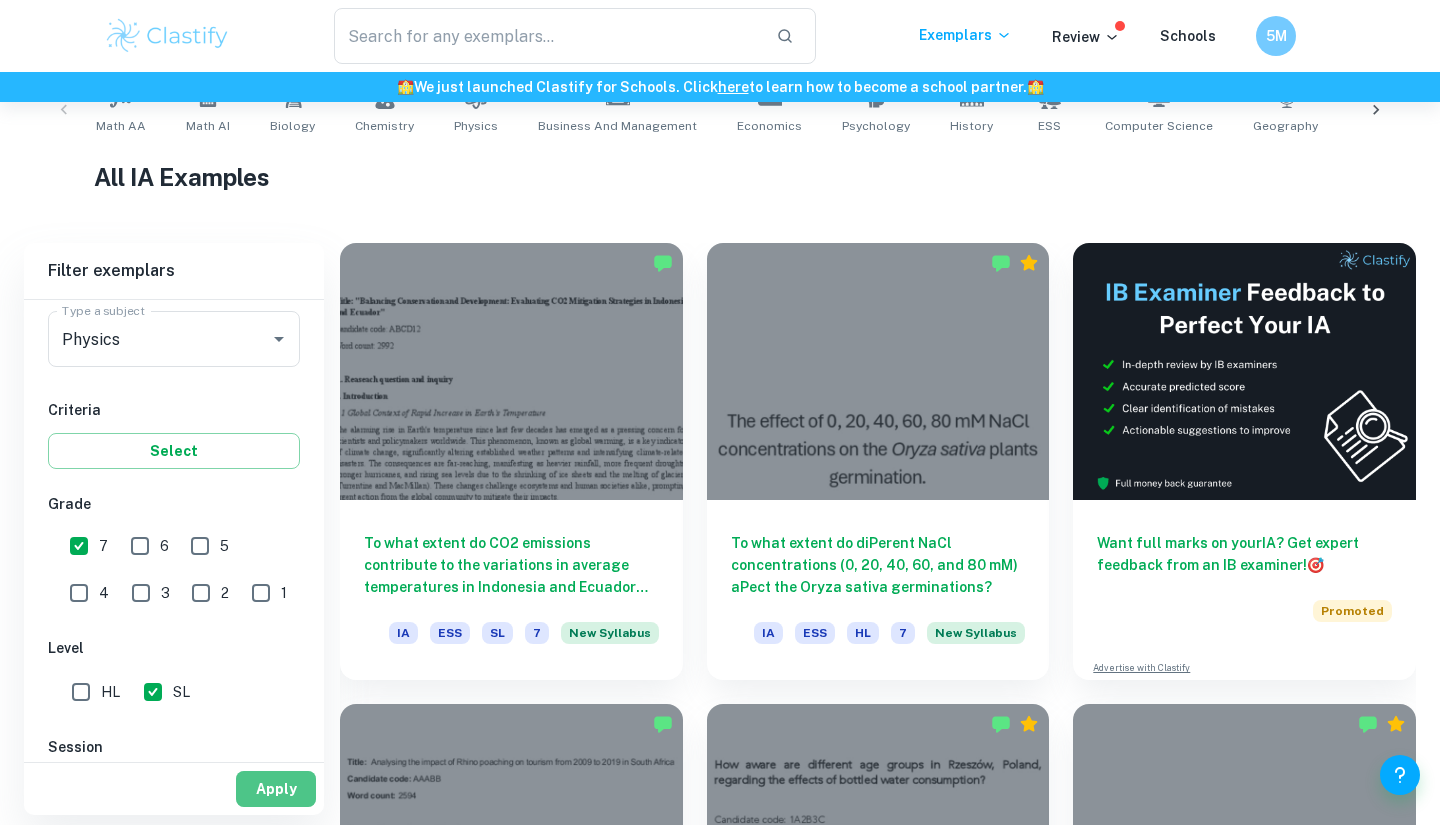 click on "Apply" at bounding box center (276, 789) 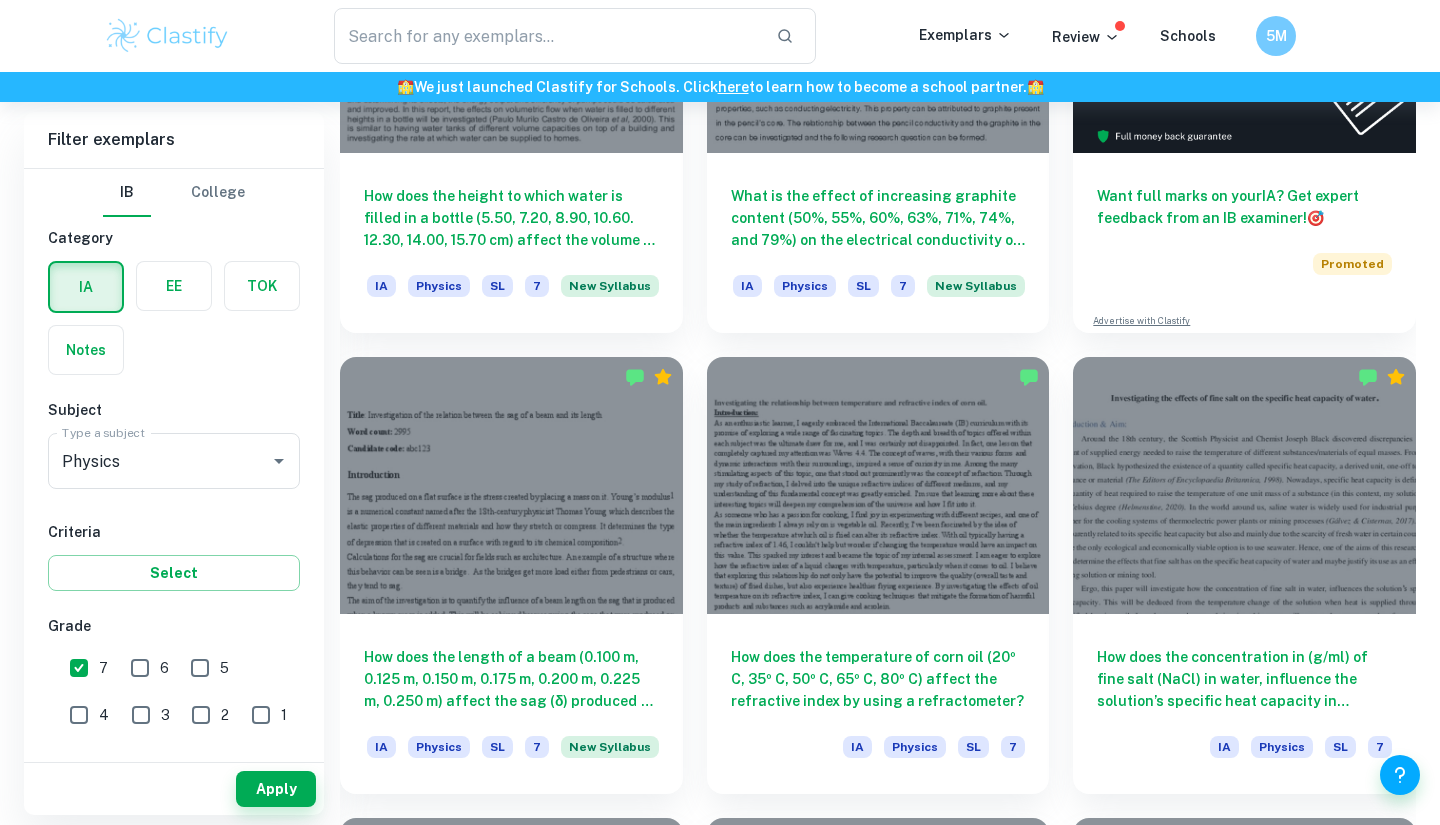 scroll, scrollTop: 846, scrollLeft: 0, axis: vertical 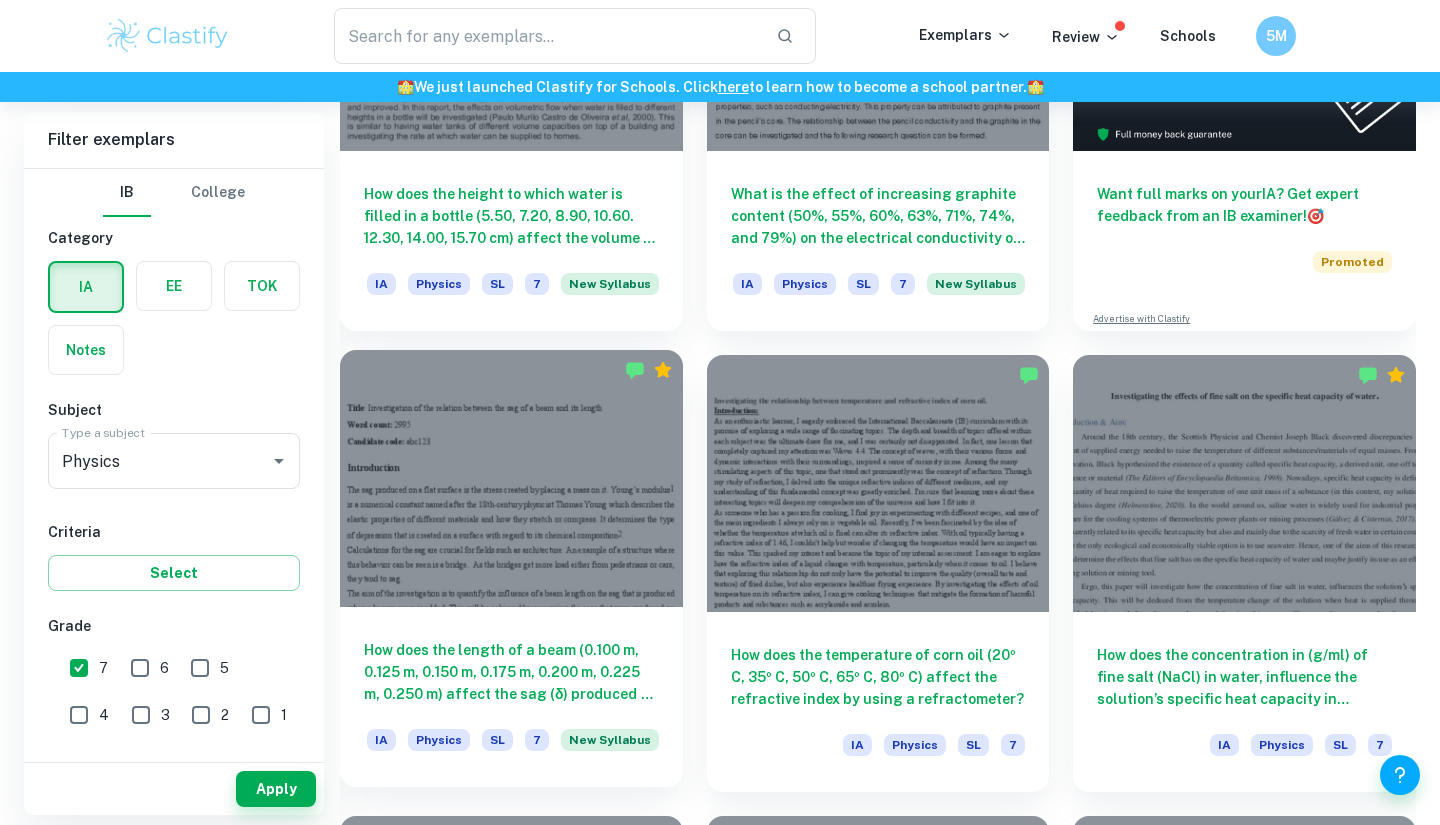 click on "How does the length of a beam (0.100 m, 0.125 m, 0.150 m, 0.175 m, 0.200 m, 0.225 m, 0.250 m) affect the sag (δ) produced as measured by adding a known mass? IA Physics SL 7 New Syllabus" at bounding box center (511, 697) 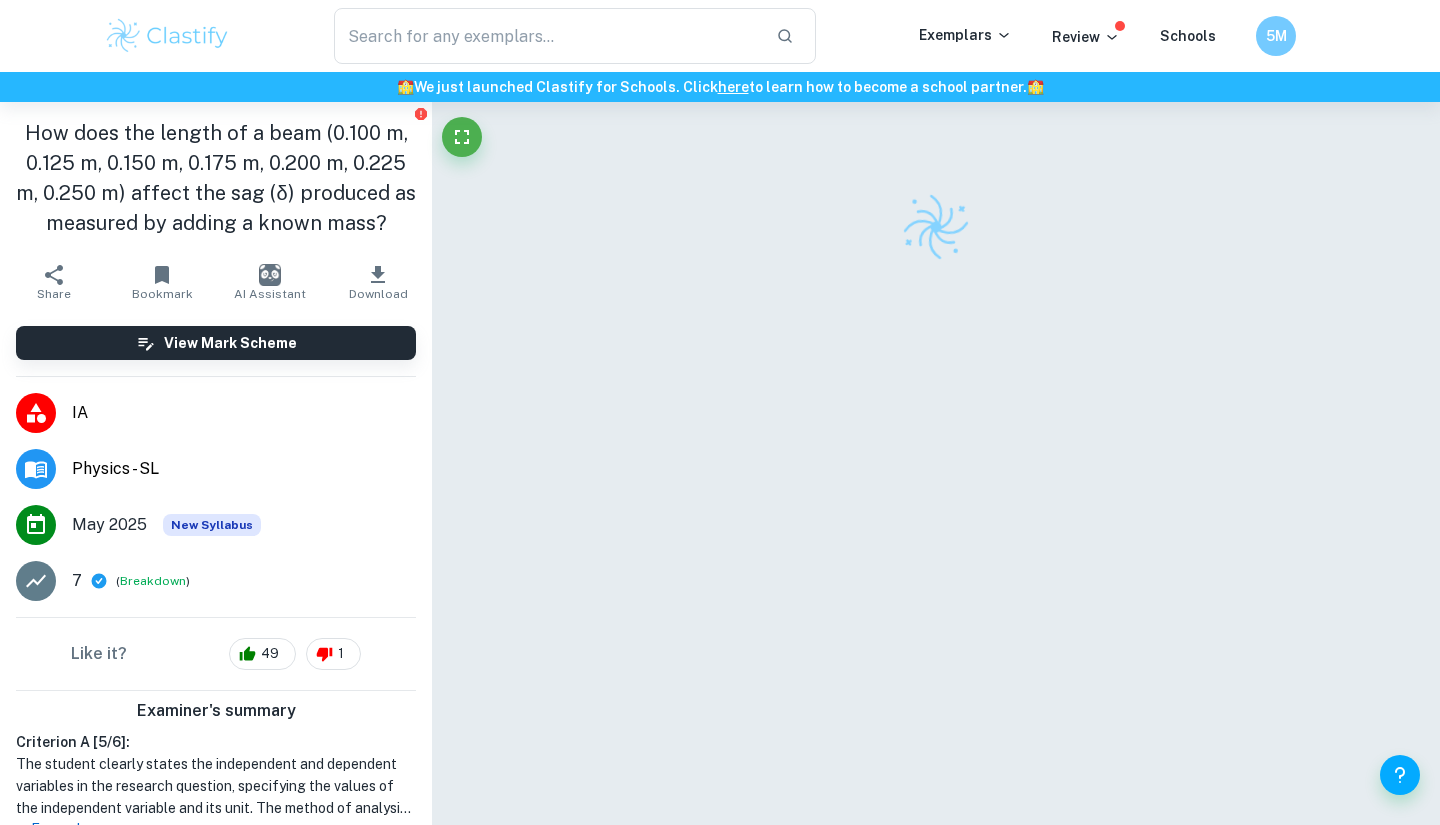 scroll, scrollTop: 31, scrollLeft: 0, axis: vertical 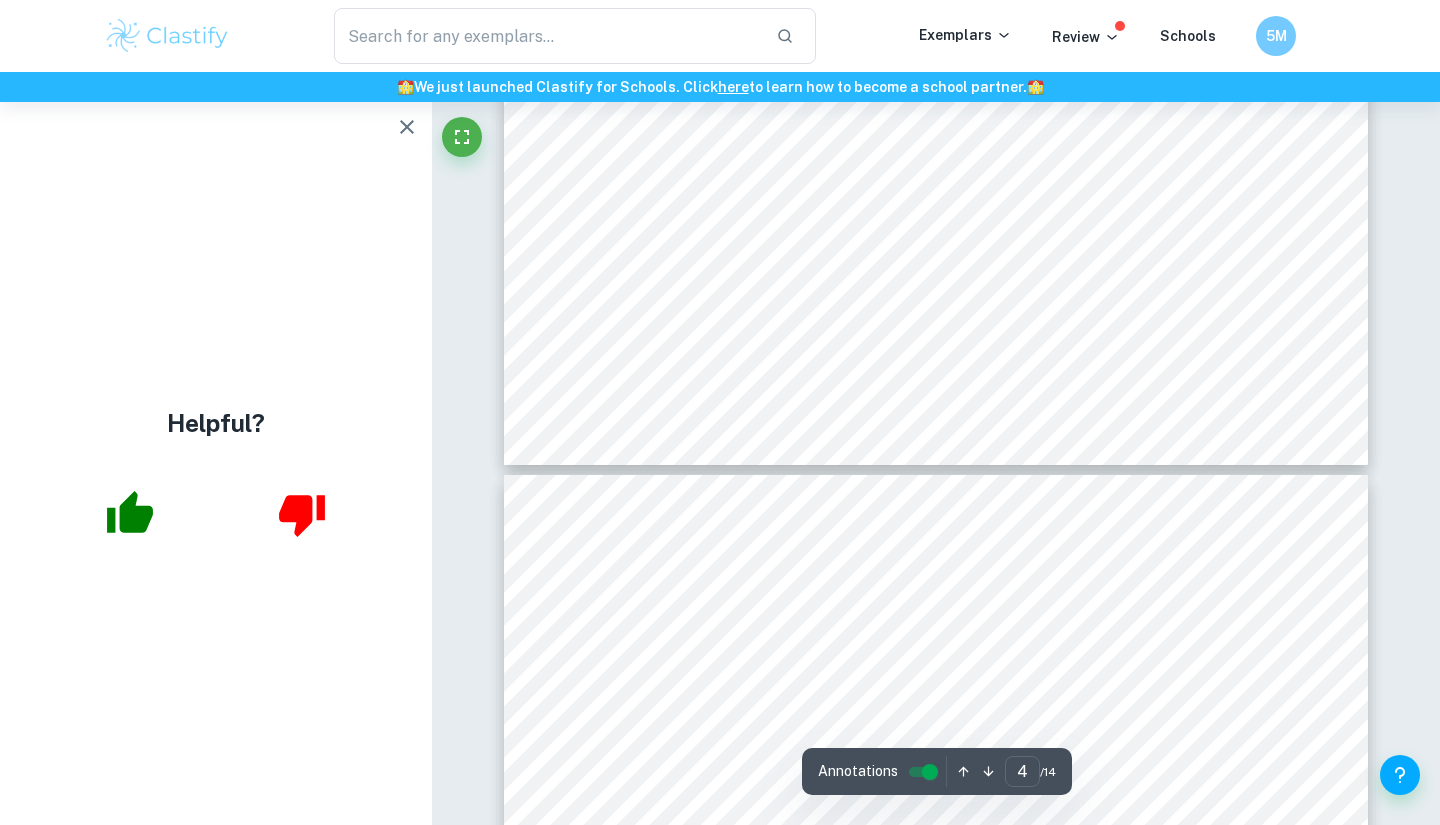 type on "5" 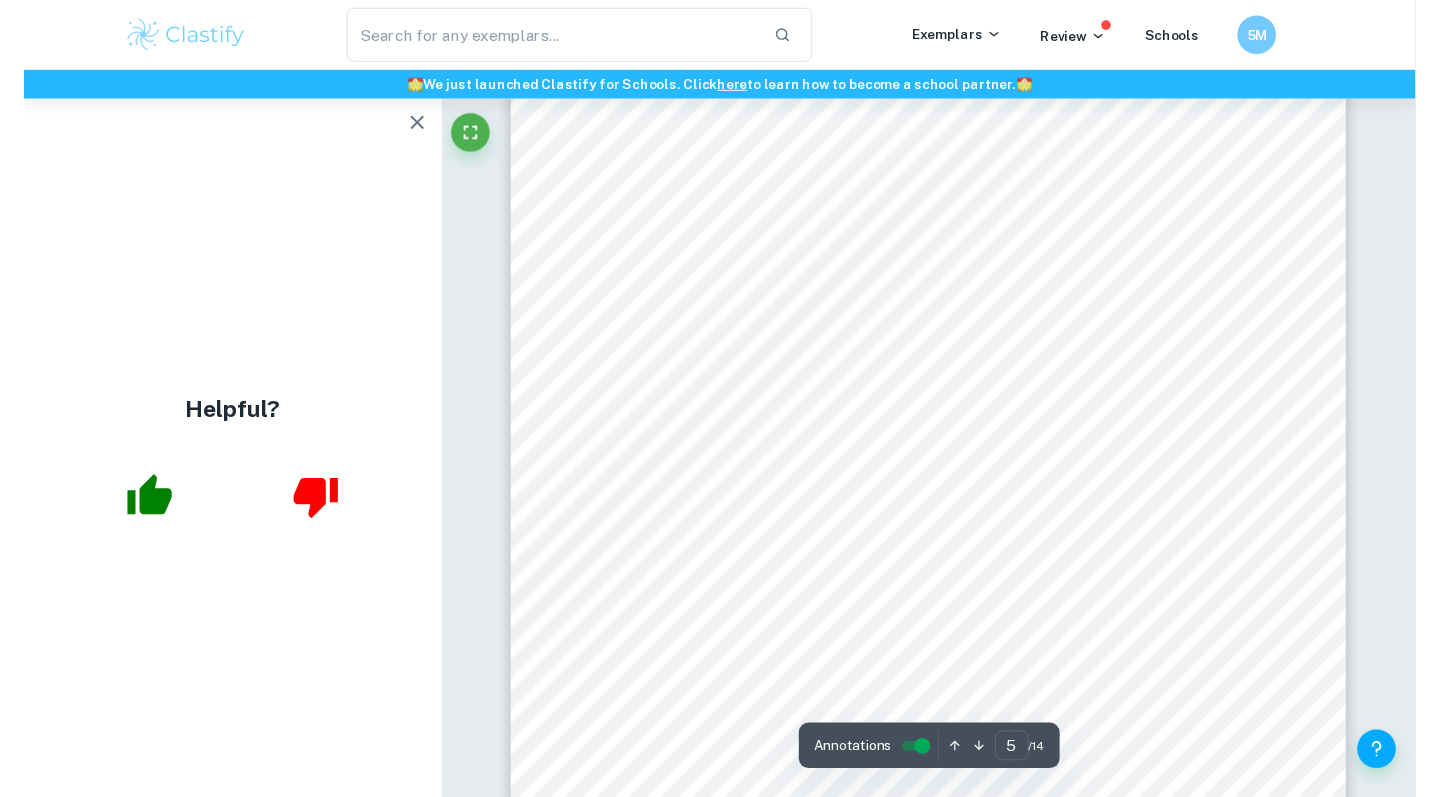 scroll, scrollTop: 5048, scrollLeft: 0, axis: vertical 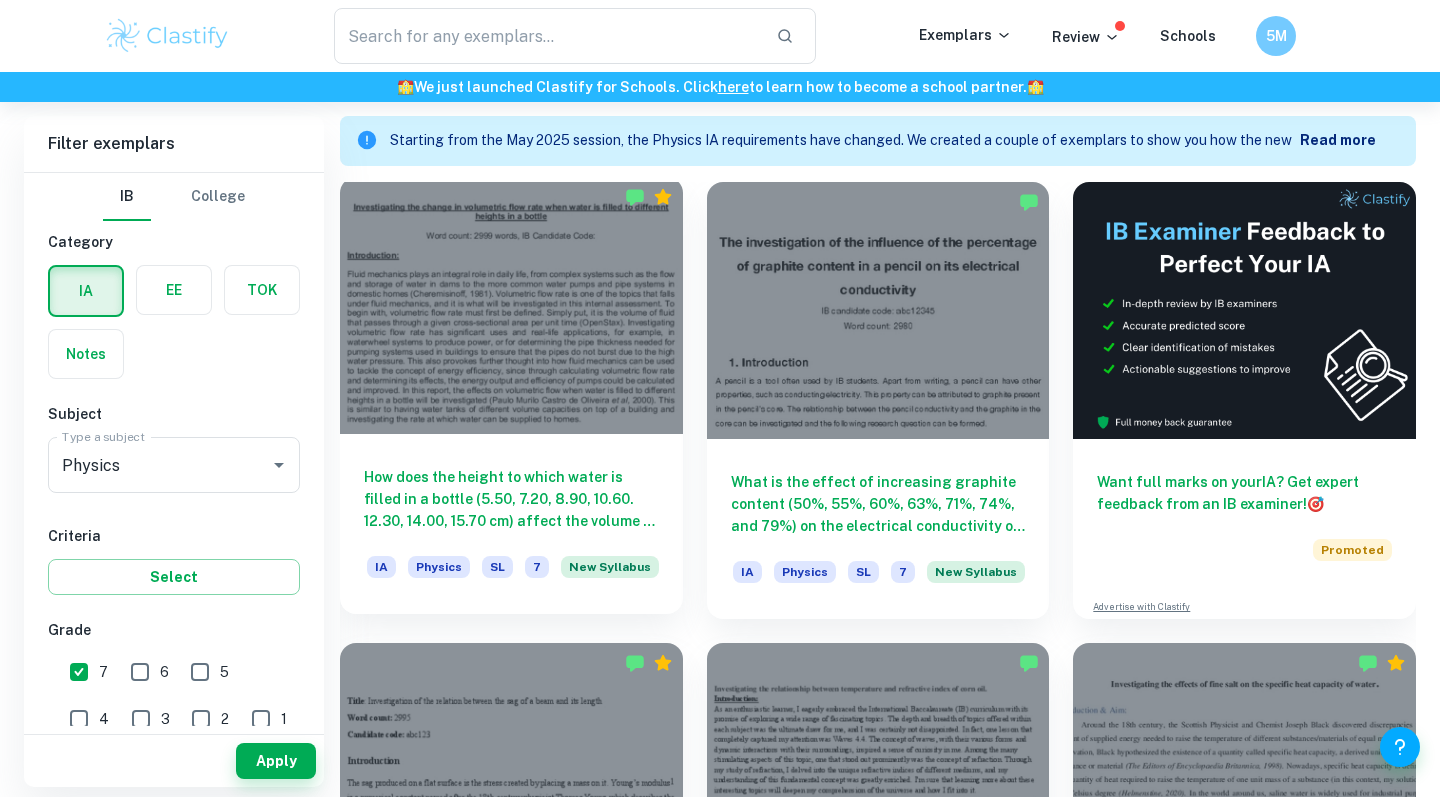 click on "How does the height to which water is filled in a bottle (5.50, 7.20, 8.90, 10.60. 12.30, 14.00, 15.70 cm) affect the volume of water lost (in cm^3 ) and hence the volumetric flow rate (in cm^3 s^-1 )?" at bounding box center [511, 499] 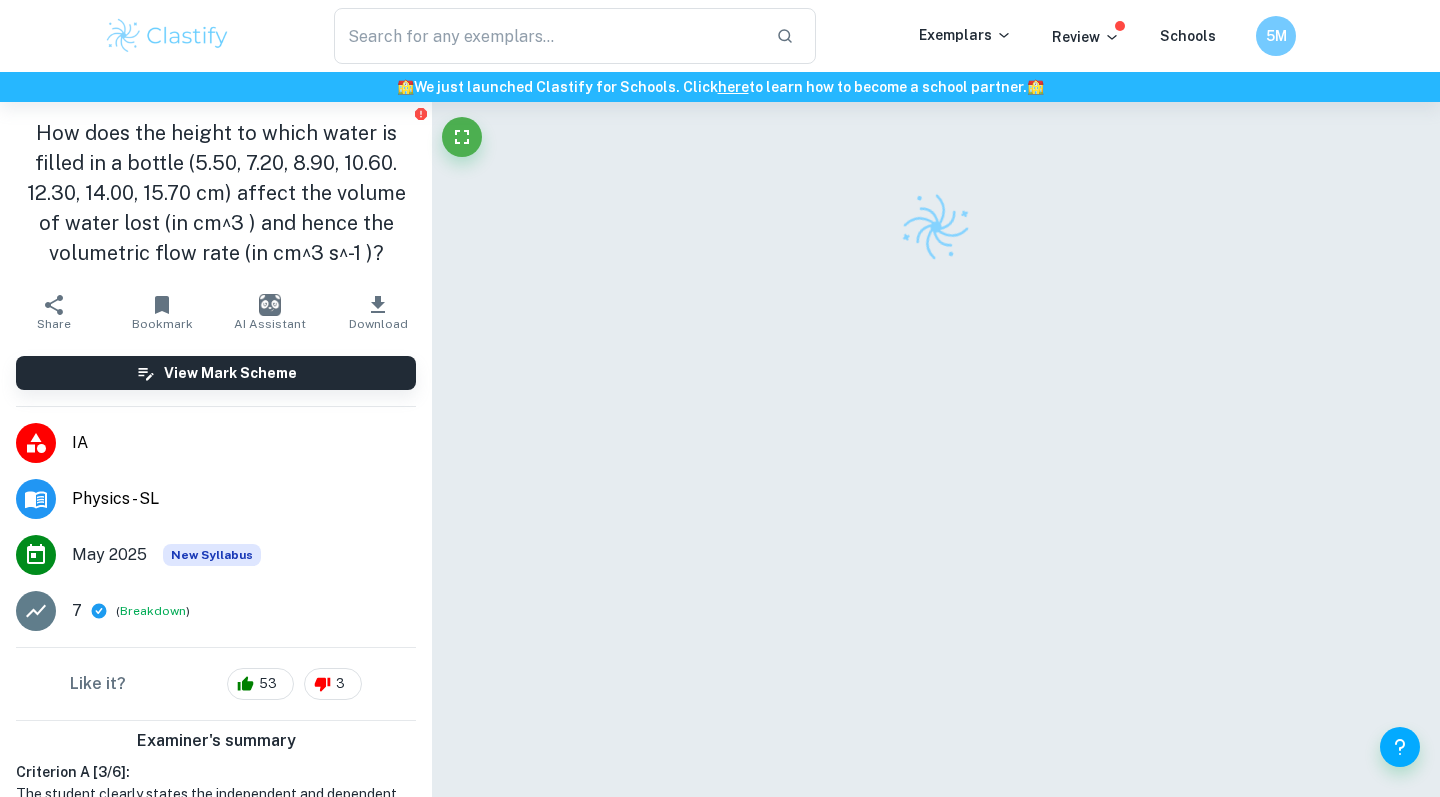 scroll, scrollTop: 102, scrollLeft: 0, axis: vertical 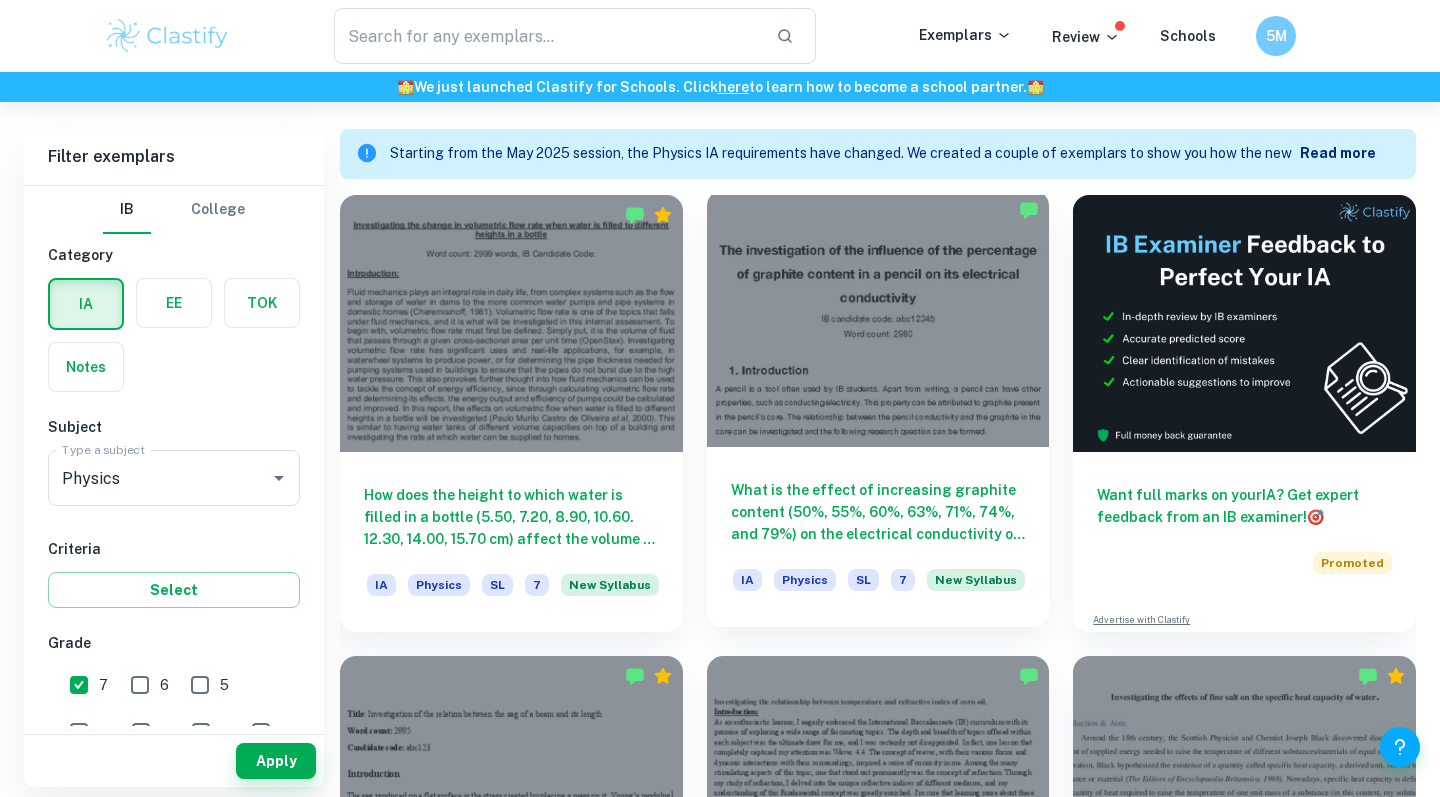 click on "What is the effect of increasing graphite content (50%, 55%, 60%, 63%, 71%, 74%, and 79%) on the electrical conductivity of the core of a pencil as measured by the resistance across the pencil’s ends?" at bounding box center (878, 512) 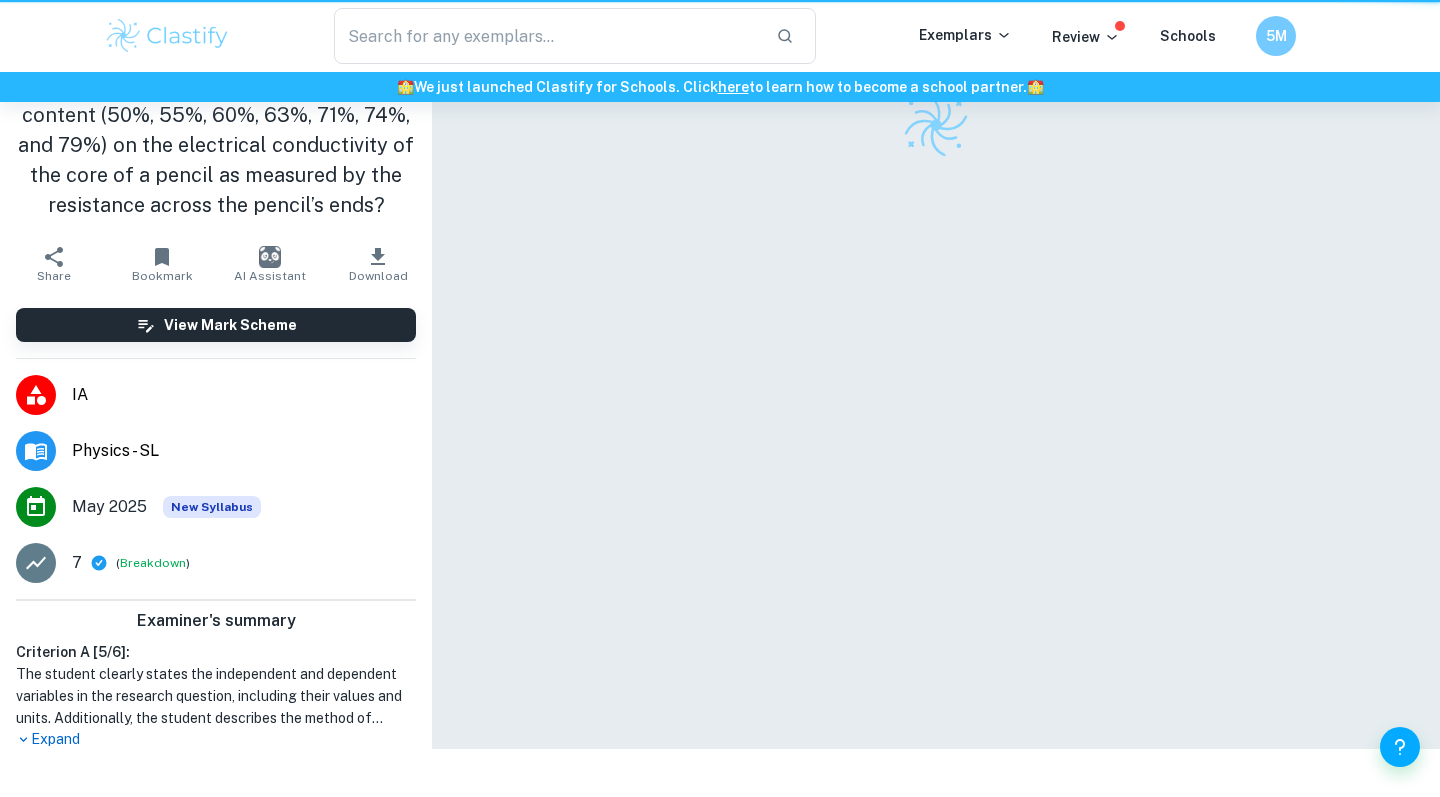 scroll, scrollTop: 0, scrollLeft: 0, axis: both 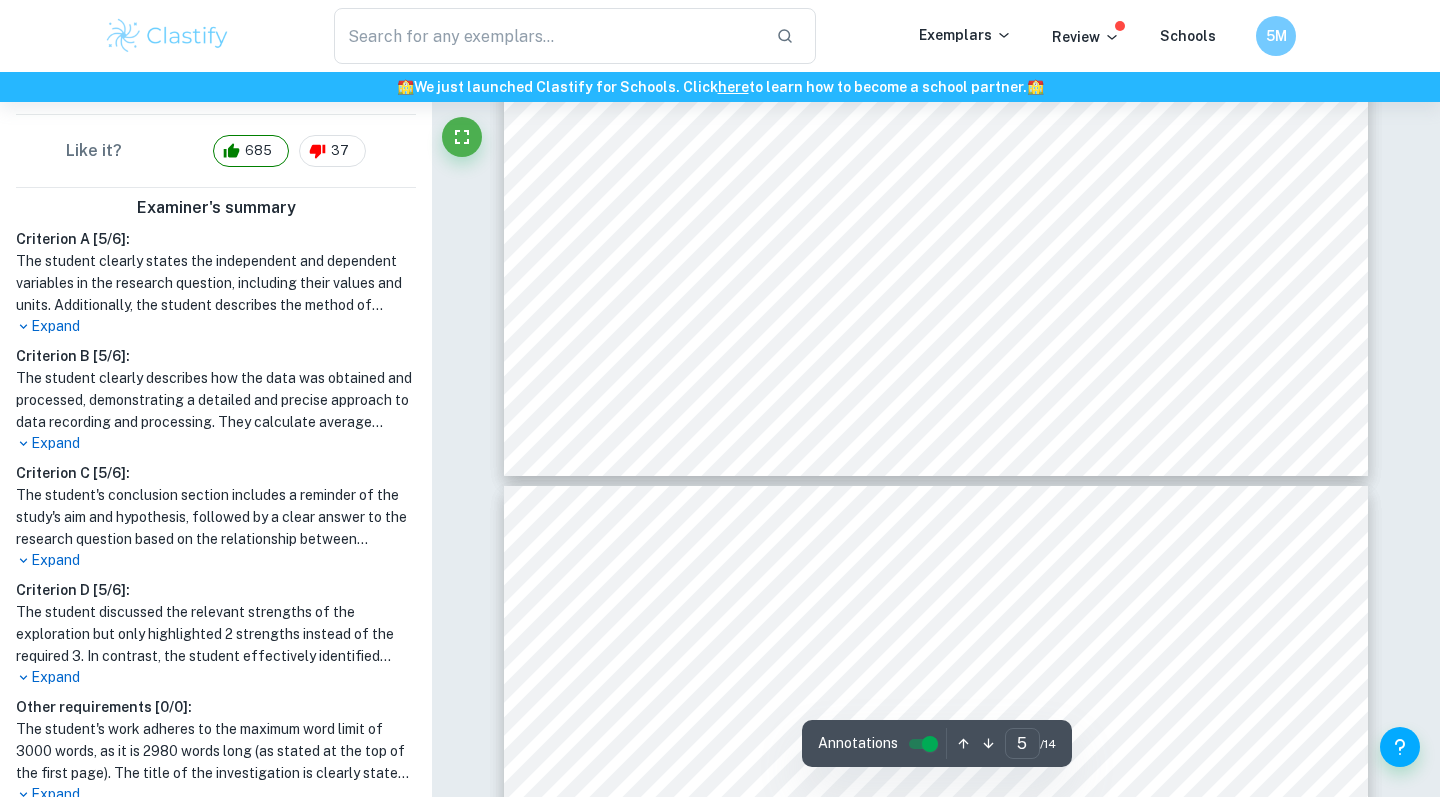 type on "6" 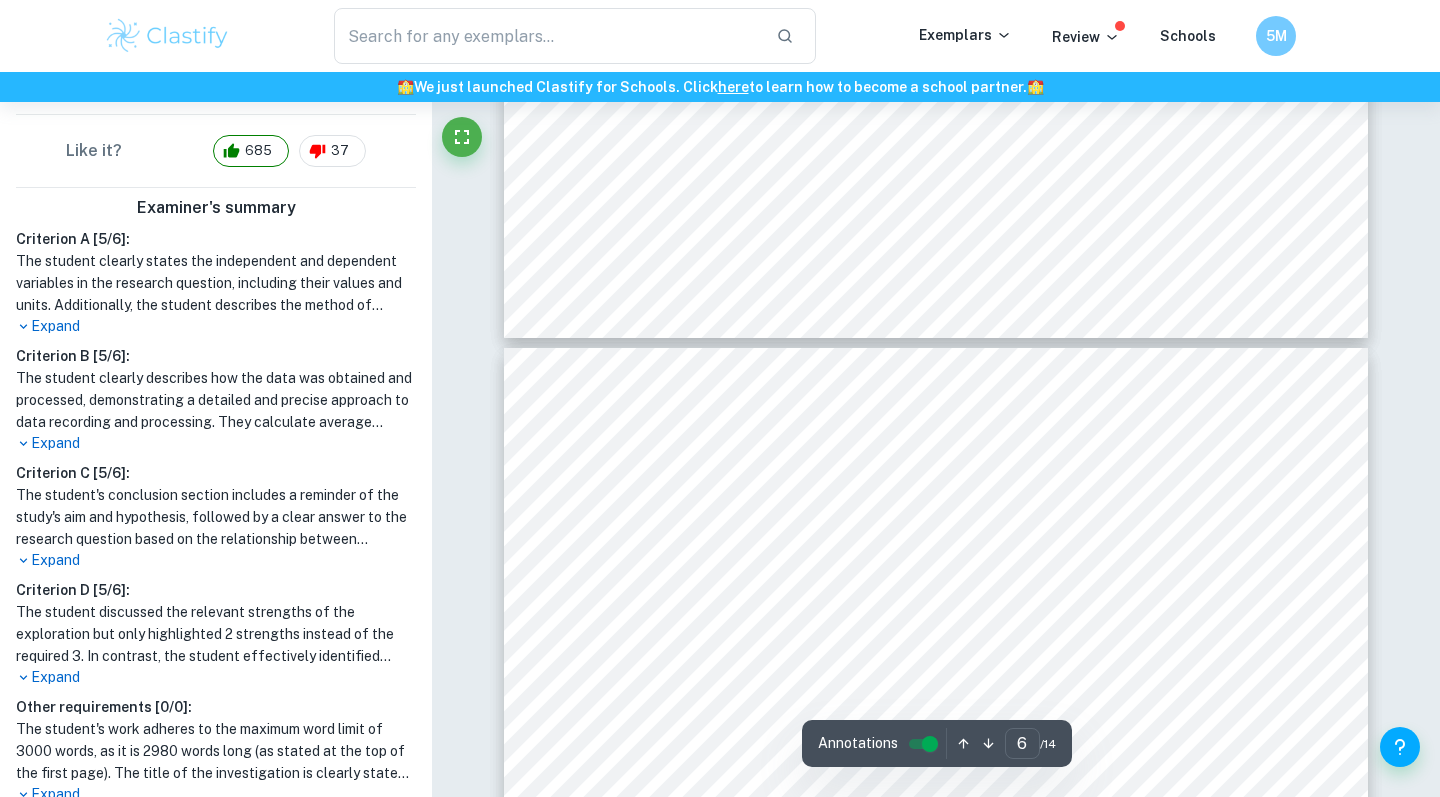 scroll, scrollTop: 6206, scrollLeft: 0, axis: vertical 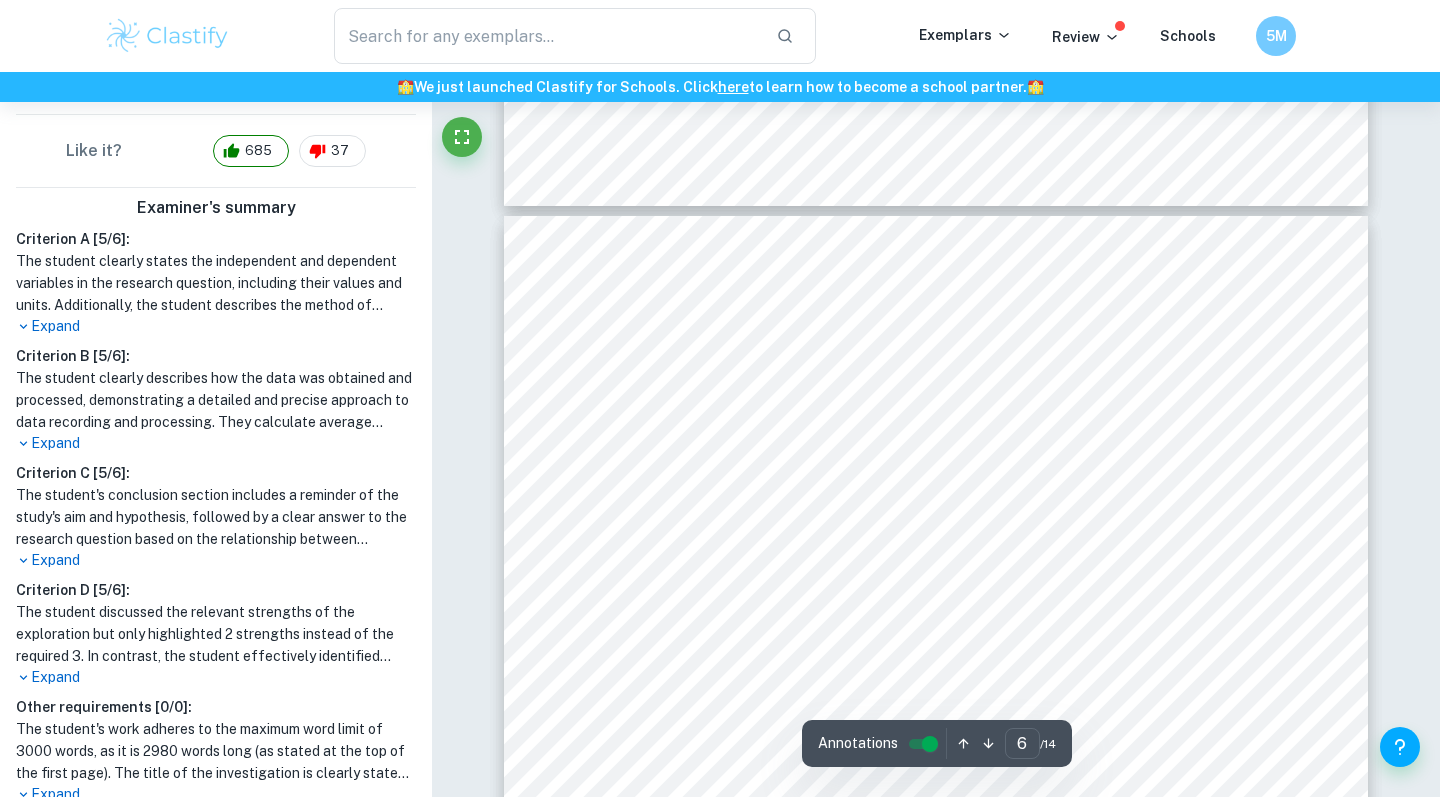 click on "6 Ethical Considerations There were no ethical concerns detected in this investigation, as there are no moral issues or living organisms involved. Safety Considerations The pencils were sharpened with care, making sure that the sharpener was being used appropriately. The sharp wooden remains of the pencils were handled with care and there was limited contact with them. 3.   Results 3.1 Raw results and uncertainties 3.1.1 Pencil data The length of the pencil was measured to be 150 ±1 mm. The diameter of each pencil was measured to be 2.0 ± 0.1 mm. Therefore, the measured area of the pencil core is 3.1 ± 0.6   × 10 !"   ý # . 3.1.2 Experimental data Graphite content [%](±1) Resistance [ « ] (±0.1   « )   Average Resistance [ « ] Trial 1   Trial 2   Trial 3   Trial 4   Trial 5 50   158.2   161.2   160.4   157.6   155.6   158.7 ± 3.0 55   94.9   96.4   97.4   92.2   94.2   95 ± 2.6 60   45.1   46.8   48.3   47.9   48.4   47.3 ± 1.7 63   37.2   39.9   38   38.2   39.7   38.6 ± 1.3 71   23.8   24.3" at bounding box center [936, 827] 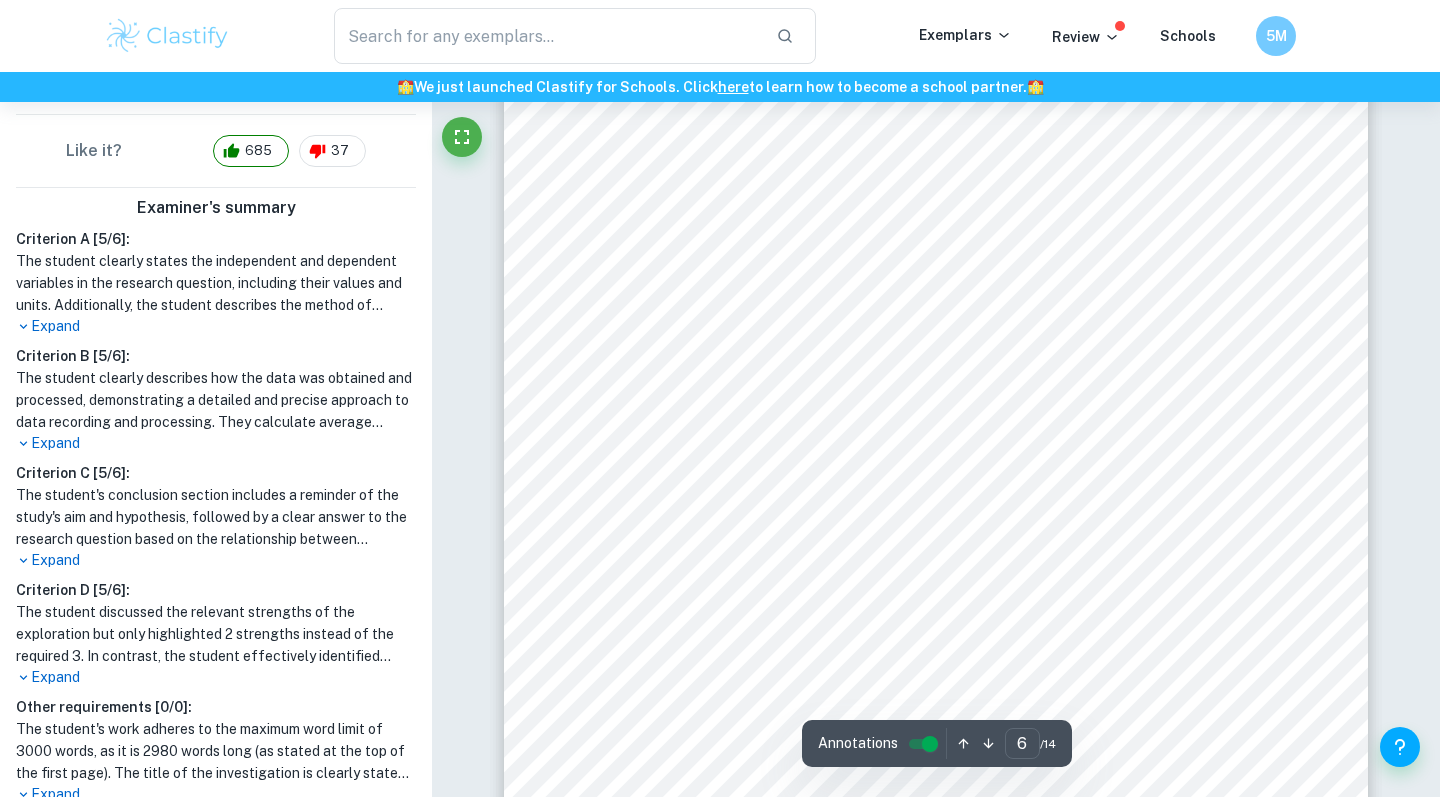 scroll, scrollTop: 6709, scrollLeft: 0, axis: vertical 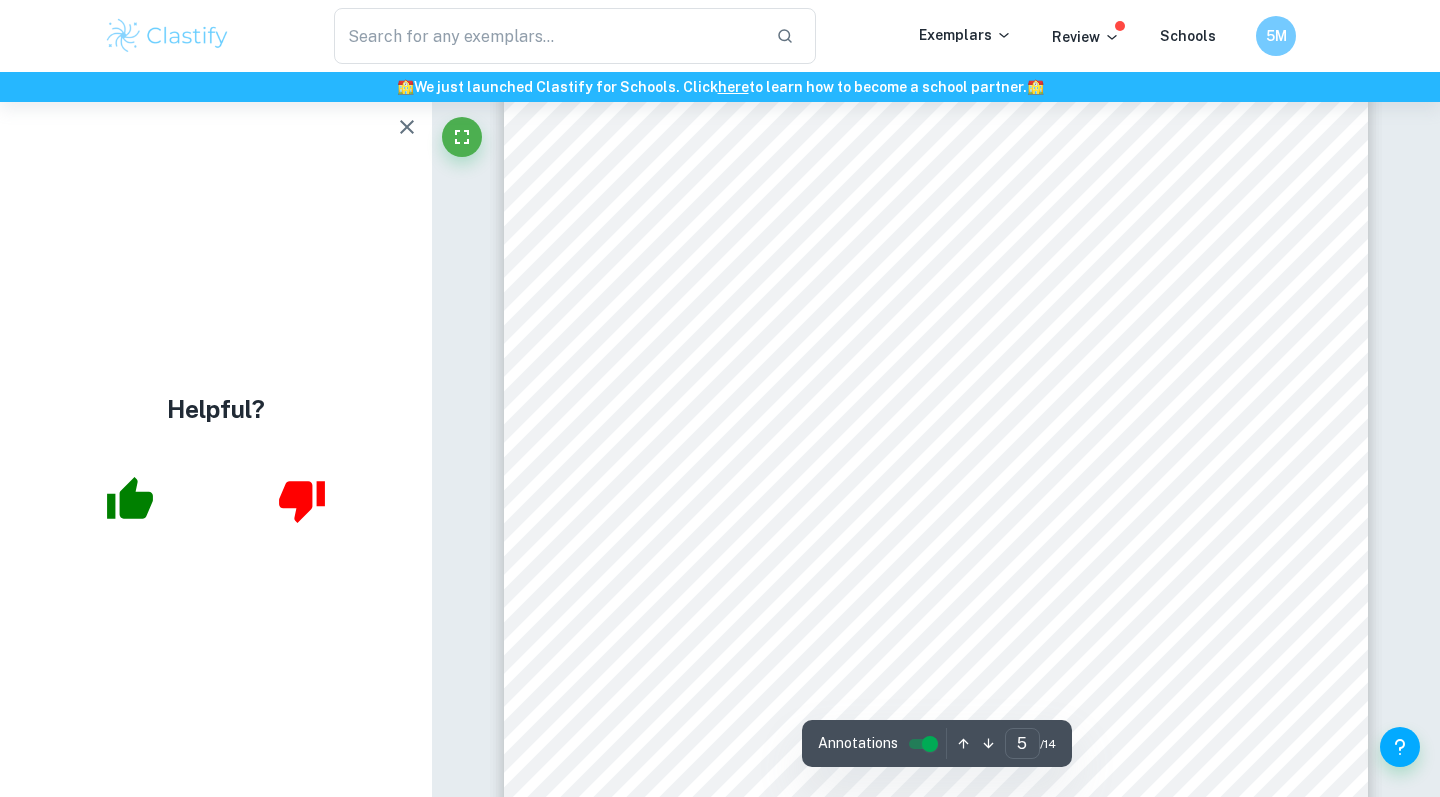 click on "5 Method 1.   The known mass of 5g was placed on the central point of the beam of length 0.100 m. 2.   The mass produced minimal movement on the beam at initial placement - after the beam became completely still the measurements were taken. 3.   Taking the distance between the original central point of the mass on the beam and point of its depression, the produced sag was measured and written down. 4.   Steps 1, 2 and 3 were repeated nine more times to collect data from ten trials. 5.   Steps 1 to 4 were repeated for beam lengths of 0.125 m, 0.150 m, 0.175 m, 0.200 m, 0.225 m and 0.250 m, ten trials for each length. Risk Assessment Environmental risk:   The bridge was made from compostable materials and no hurtful chemical substances were used in the experiment. Safety risk:   No dangerous or sharp objects were used. The setup was handled with care. Ethical risk:   There was no use of living organisms or further ethical dilemmas identified. Data   collection   and   analysis The sag ( ÿ Trial l 0.100 m m)" at bounding box center (936, 488) 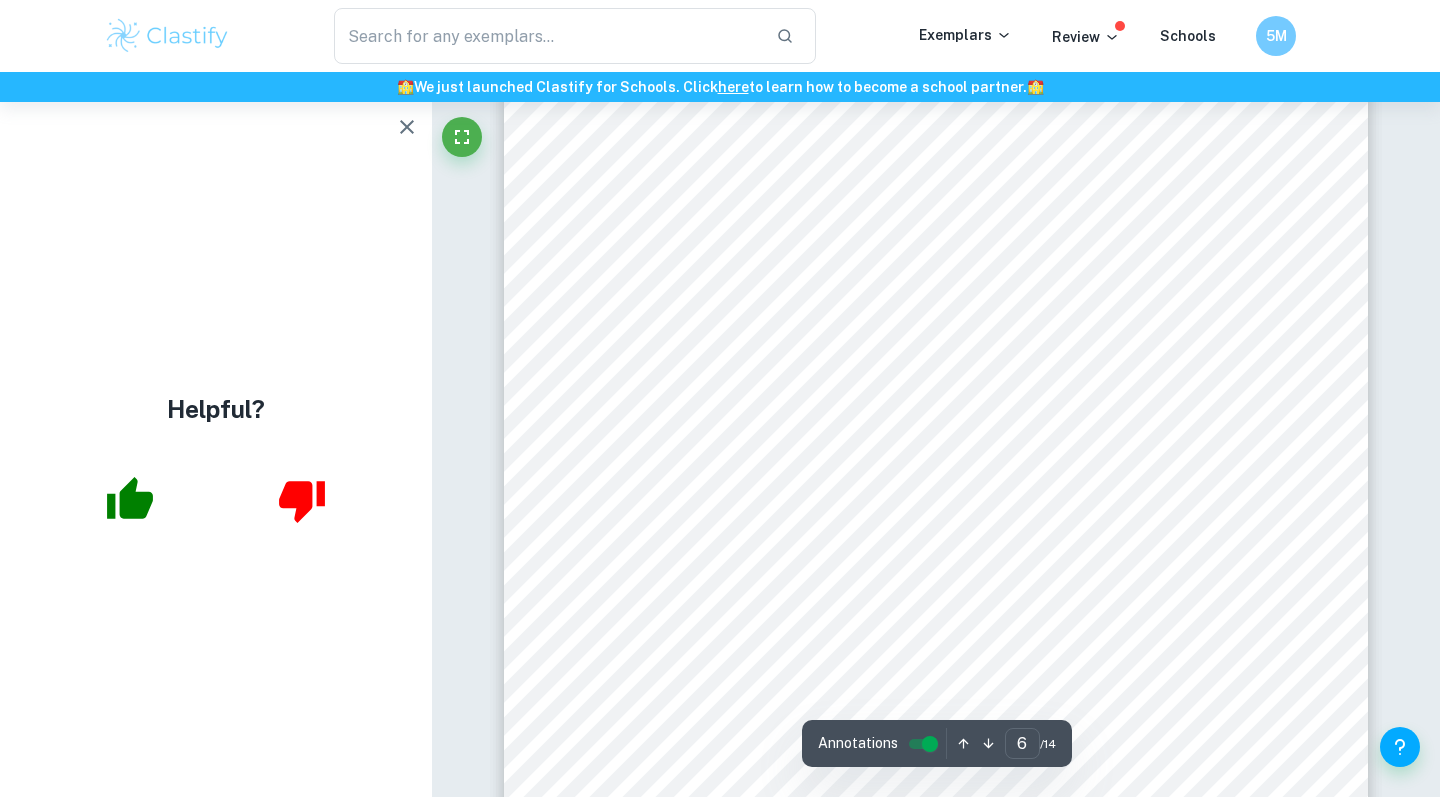 scroll, scrollTop: 5879, scrollLeft: 0, axis: vertical 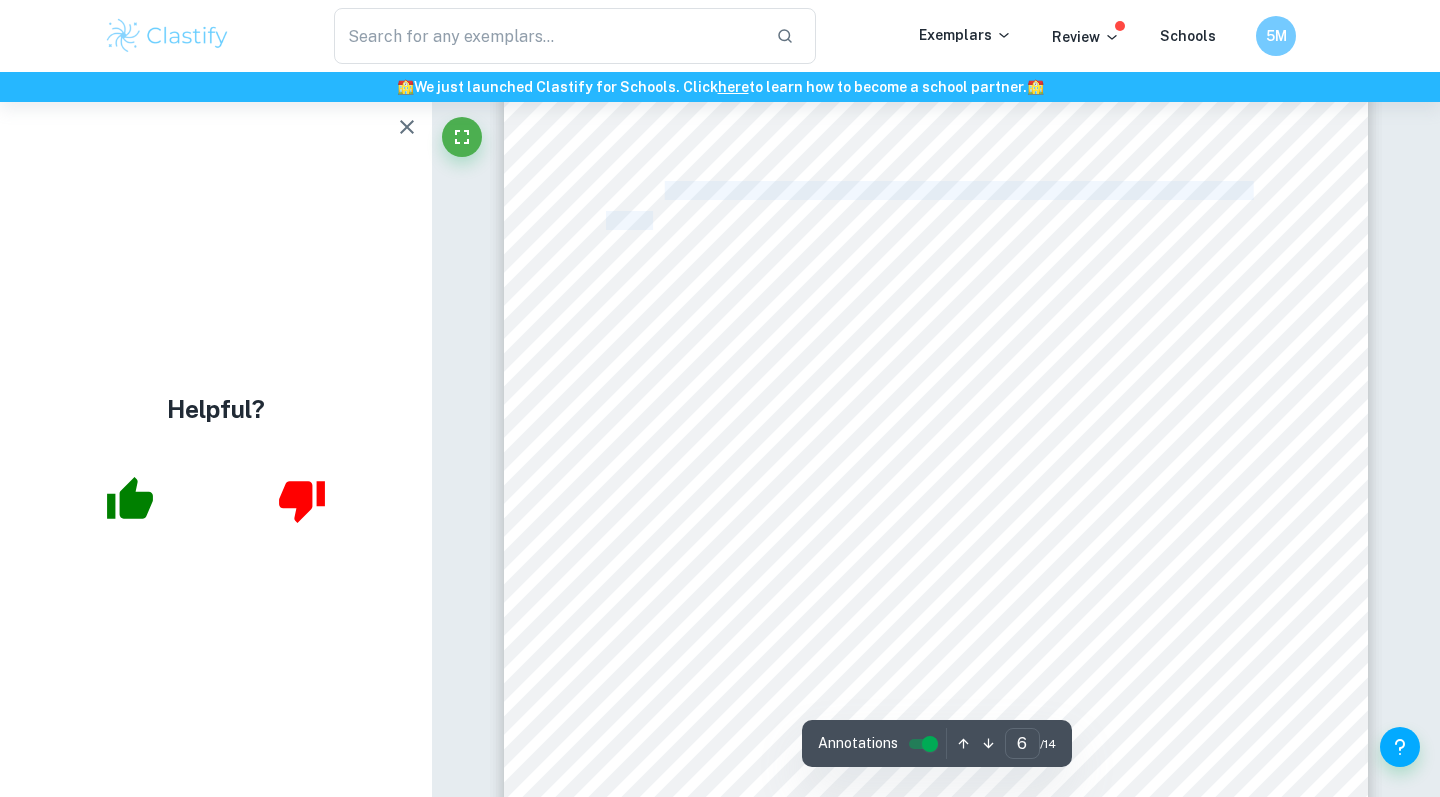 click on "6 Data   processing With the collected data, the average sag can be calculated for each beam length. Example calculations have been presented below: l   (m) ± 0.001 m   ·ave (× 10 22   m)   & ·ave (× 10 22   m) 0.100   2.03   0.25 0.125   2.49   0.35 0.150   3.09   0.25 0.175   3.98   0.40 0.200   4.63   0.45 0.225   6.02   0.35 0.250   6.82   0.50 Table 2. Average sag values ( ·   ave   ) and their uncertainties (& ·   ave ) for corresponding beam lengths (l) Example   calculations   for   Table   2: · ave   is calculated as follows: · ave   =   · 1 +   · 2 +   · 3 +   · 4 +   · 5 +   · 6 +   · 7 +   · 8 +   · 9 +   · 10 10 Uncertainty of · ave   is calculated as follows:  · ave range =   = 2 ·   max   ·   min 2 Sample calculations of   ·   for   l   = 0.100 m: · ave   0.019 + 0.020 + 0.018 + 0.021 + 0.020 + 0.022 + 0.023 + 0.019 + 0.020 + 0.021   = 0.0203 = 2.03 × 10 22  m 10  ·   ave   =   0.023 2   0.018 2 = 0.0025 = 0.25 × 10 22   m 3 ave =" at bounding box center [936, 582] 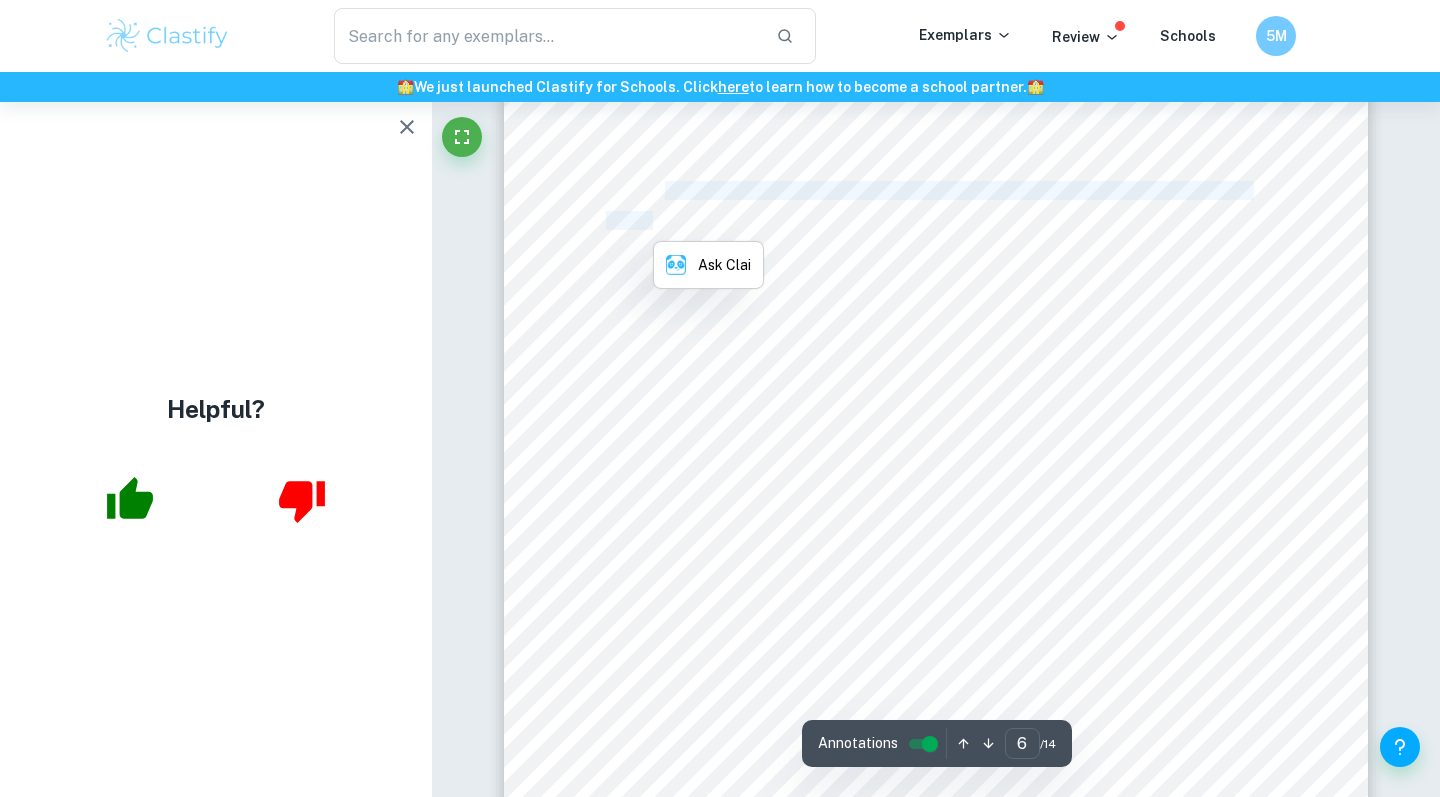 click on "With the collected data, the average sag can be calculated for each beam length. Example" at bounding box center [927, 191] 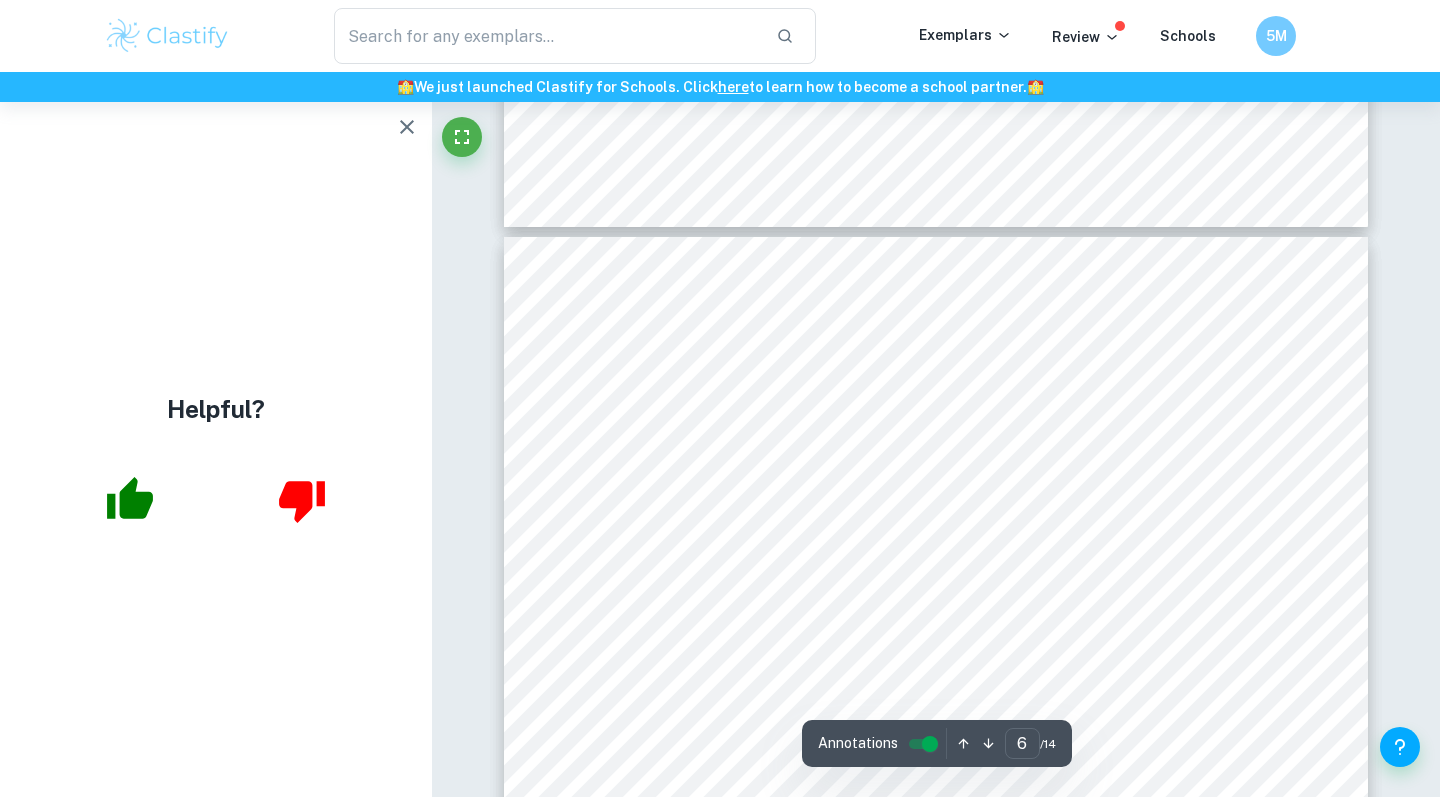 scroll, scrollTop: 5685, scrollLeft: 0, axis: vertical 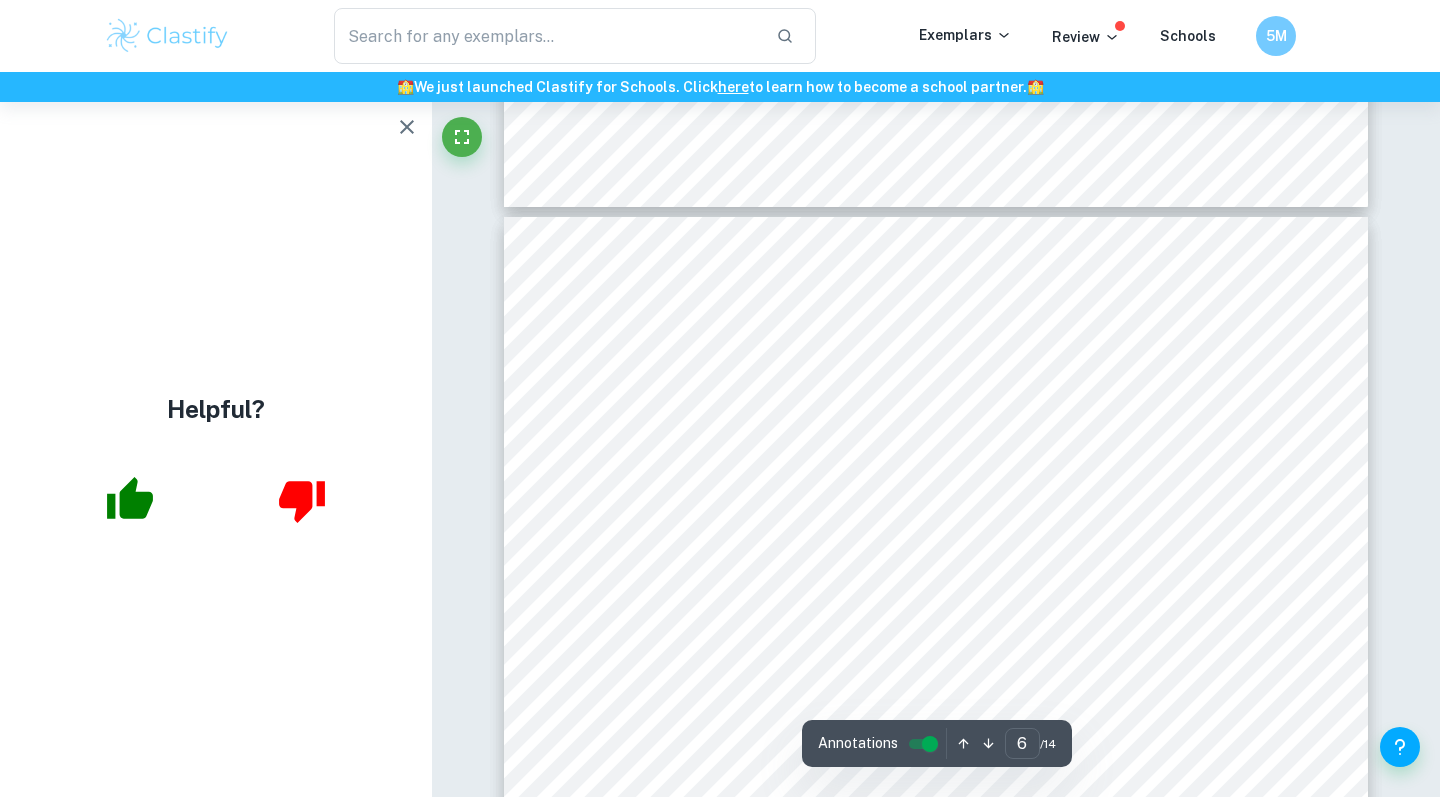 type on "5" 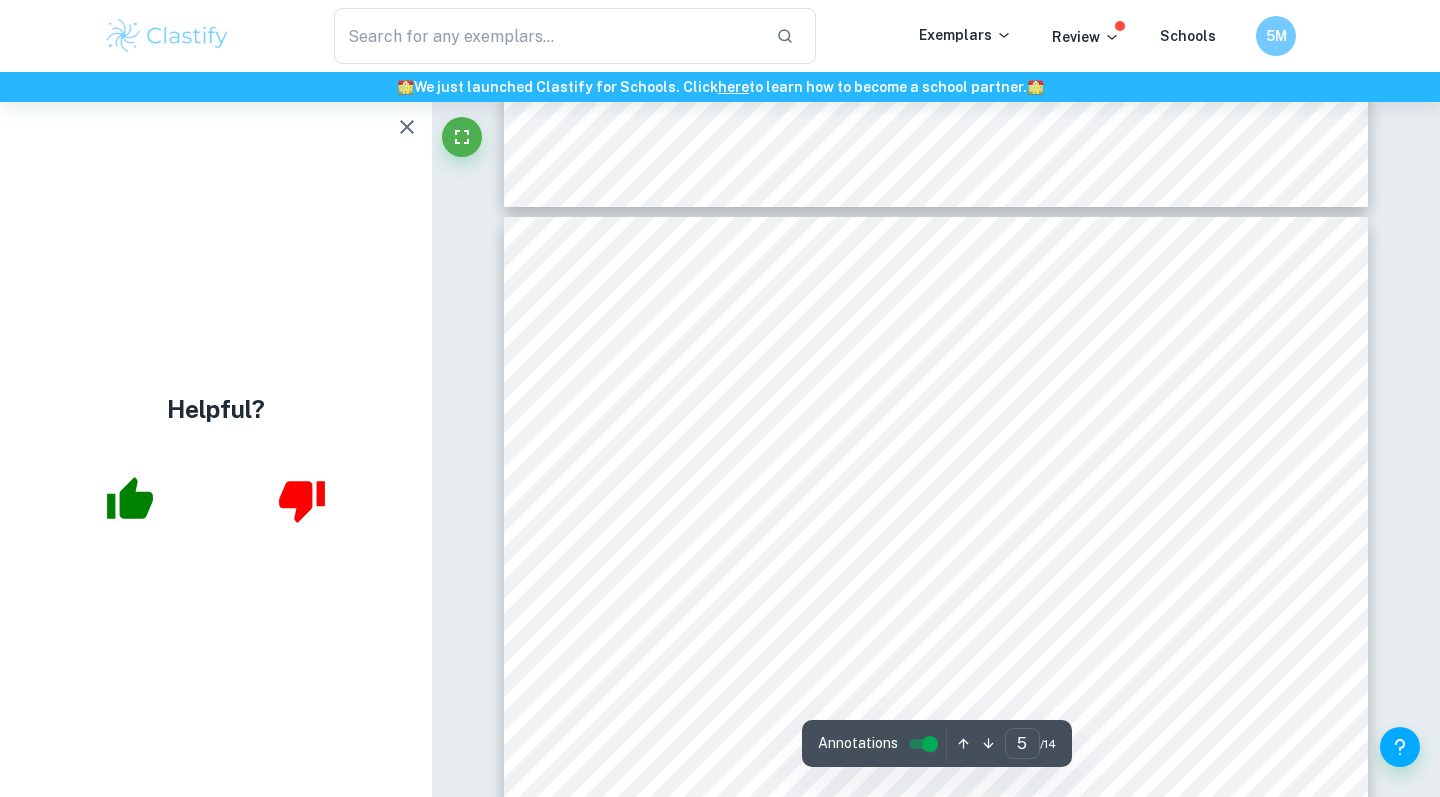 scroll, scrollTop: 5106, scrollLeft: 0, axis: vertical 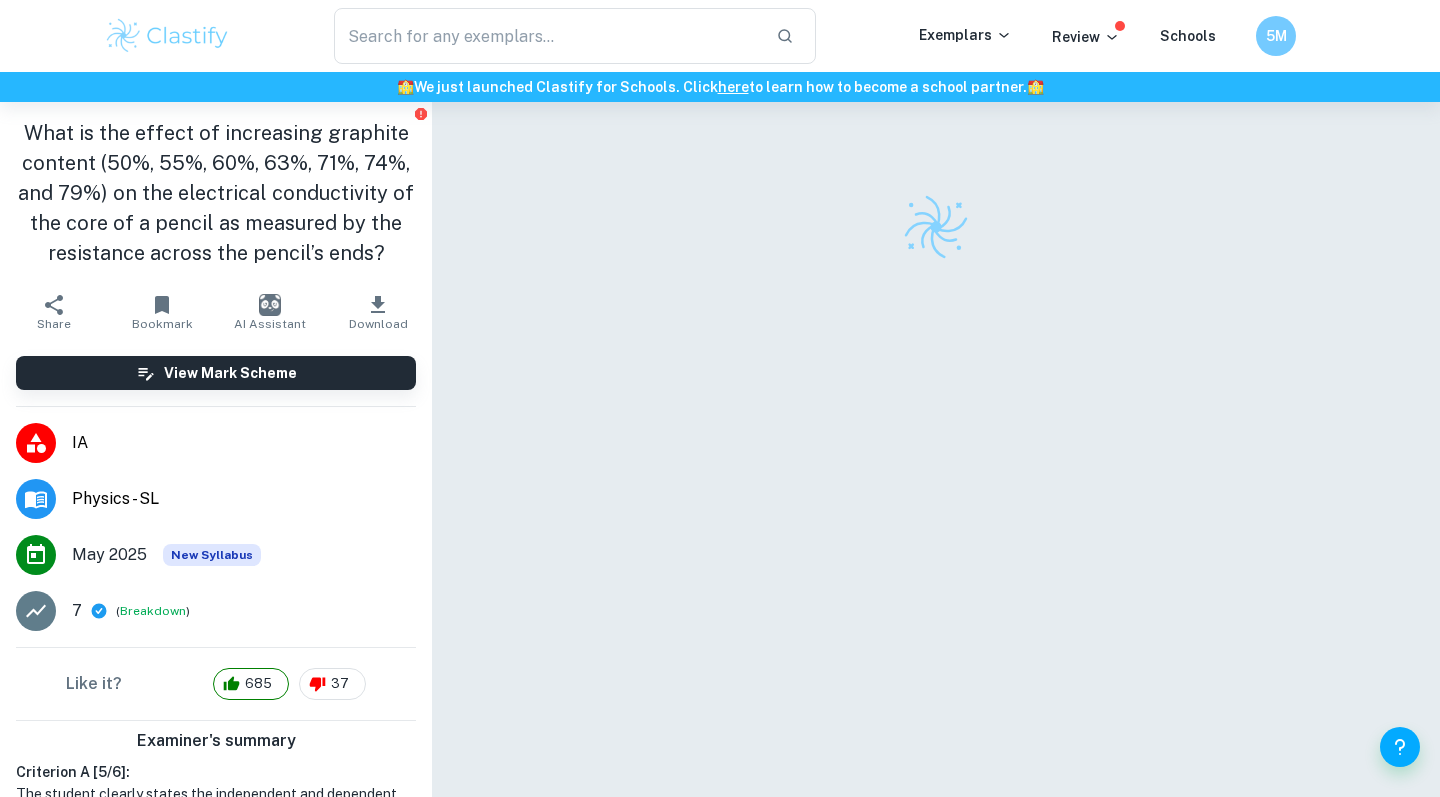 checkbox on "true" 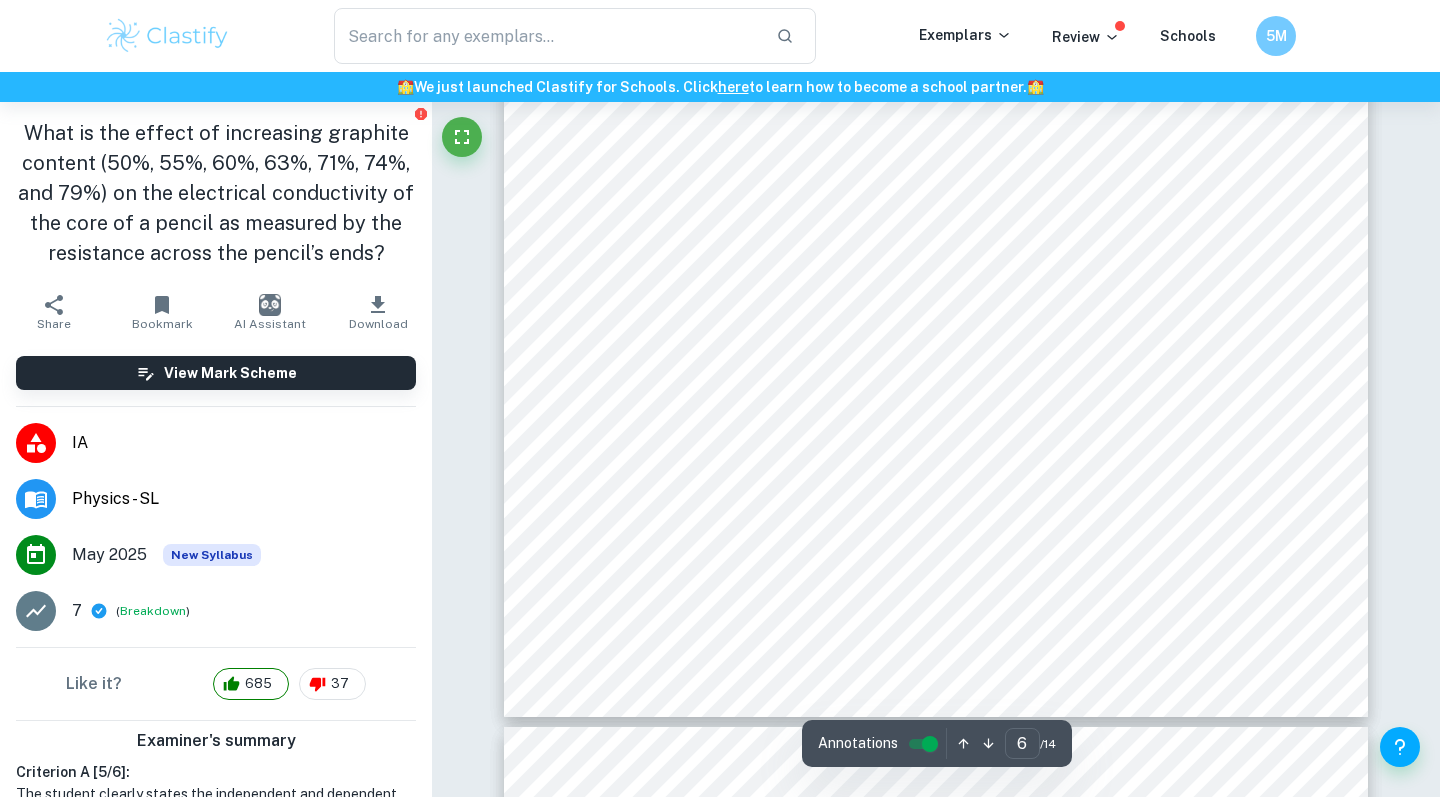 scroll, scrollTop: 6928, scrollLeft: 0, axis: vertical 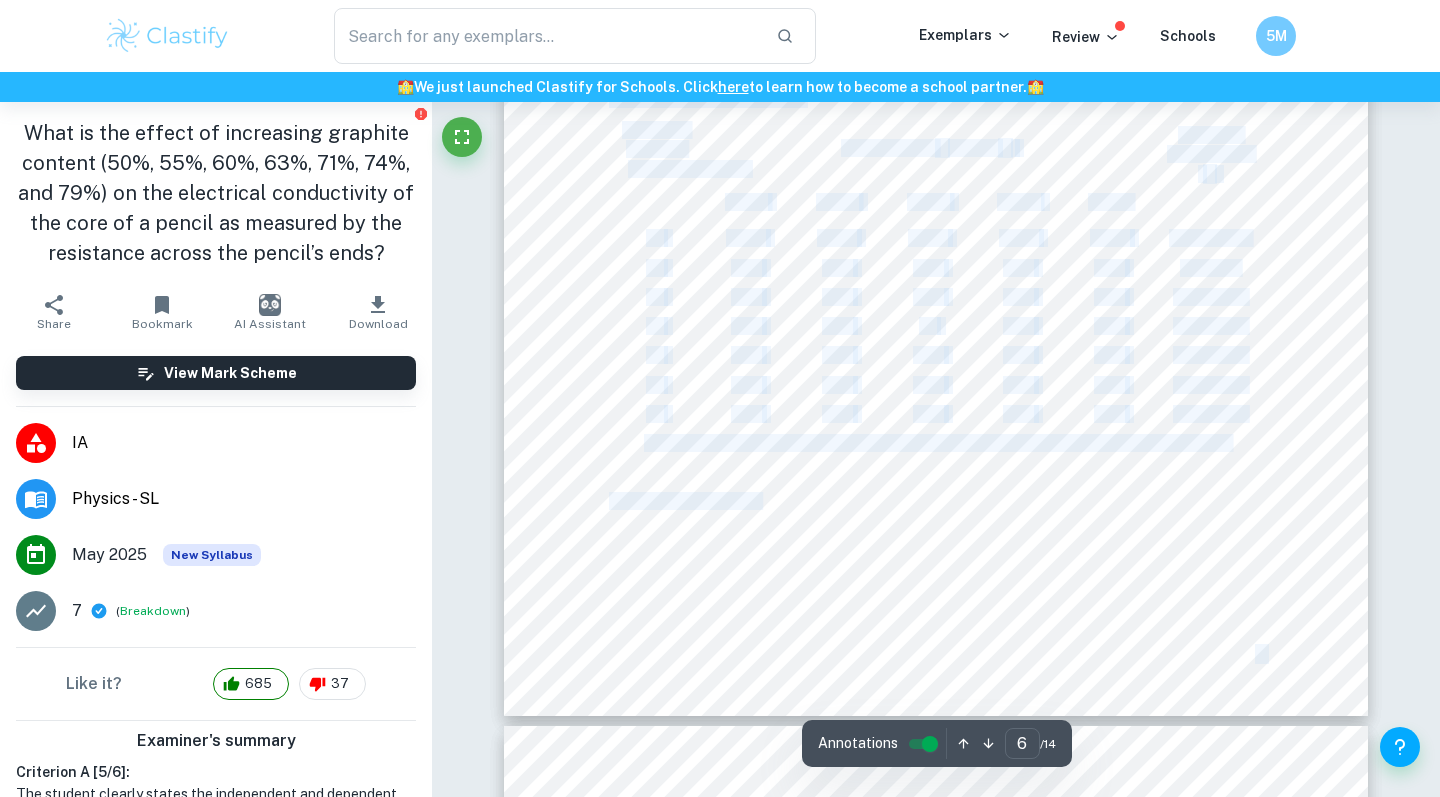 drag, startPoint x: 760, startPoint y: 494, endPoint x: 755, endPoint y: 573, distance: 79.15807 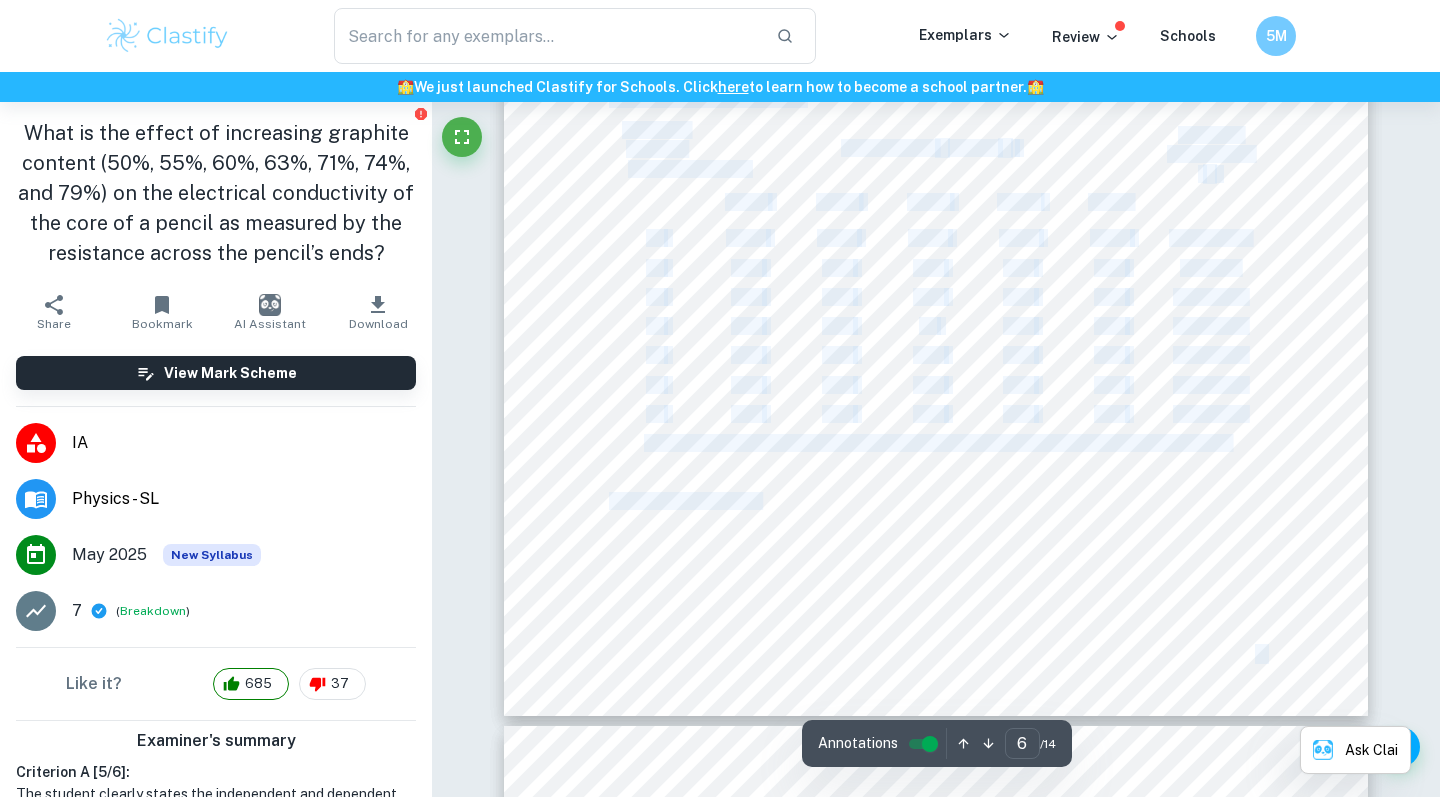 click on "6 Ethical Considerations There were no ethical concerns detected in this investigation, as there are no moral issues or living organisms involved. Safety Considerations The pencils were sharpened with care, making sure that the sharpener was being used appropriately. The sharp wooden remains of the pencils were handled with care and there was limited contact with them. 3.   Results 3.1 Raw results and uncertainties 3.1.1 Pencil data The length of the pencil was measured to be 150 ±1 mm. The diameter of each pencil was measured to be 2.0 ± 0.1 mm. Therefore, the measured area of the pencil core is 3.1 ± 0.6   × 10 !"   ý # . 3.1.2 Experimental data Graphite content [%](±1) Resistance [ « ] (±0.1   « )   Average Resistance [ « ] Trial 1   Trial 2   Trial 3   Trial 4   Trial 5 50   158.2   161.2   160.4   157.6   155.6   158.7 ± 3.0 55   94.9   96.4   97.4   92.2   94.2   95 ± 2.6 60   45.1   46.8   48.3   47.9   48.4   47.3 ± 1.7 63   37.2   39.9   38   38.2   39.7   38.6 ± 1.3 71   23.8   24.3" at bounding box center (936, 105) 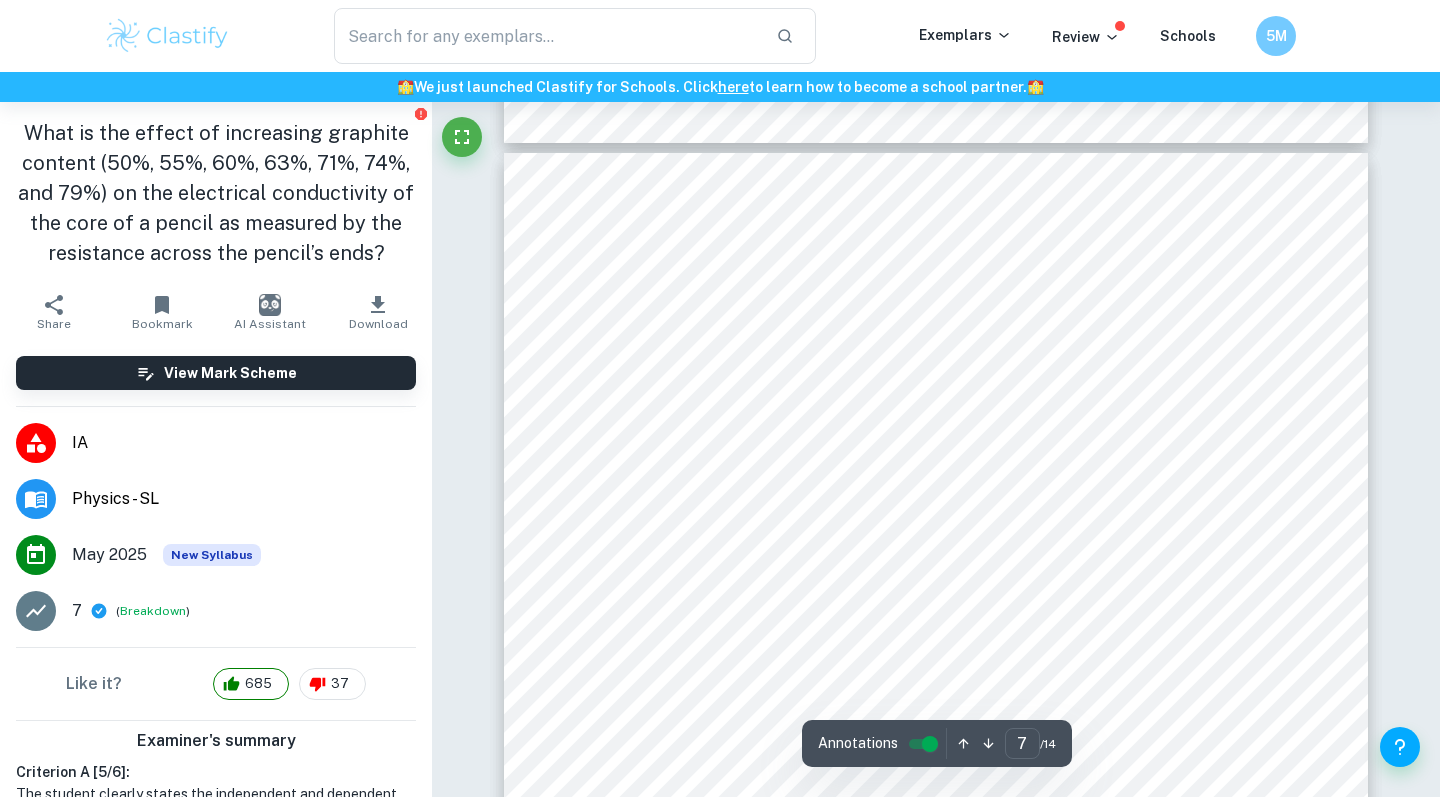 scroll, scrollTop: 7504, scrollLeft: 0, axis: vertical 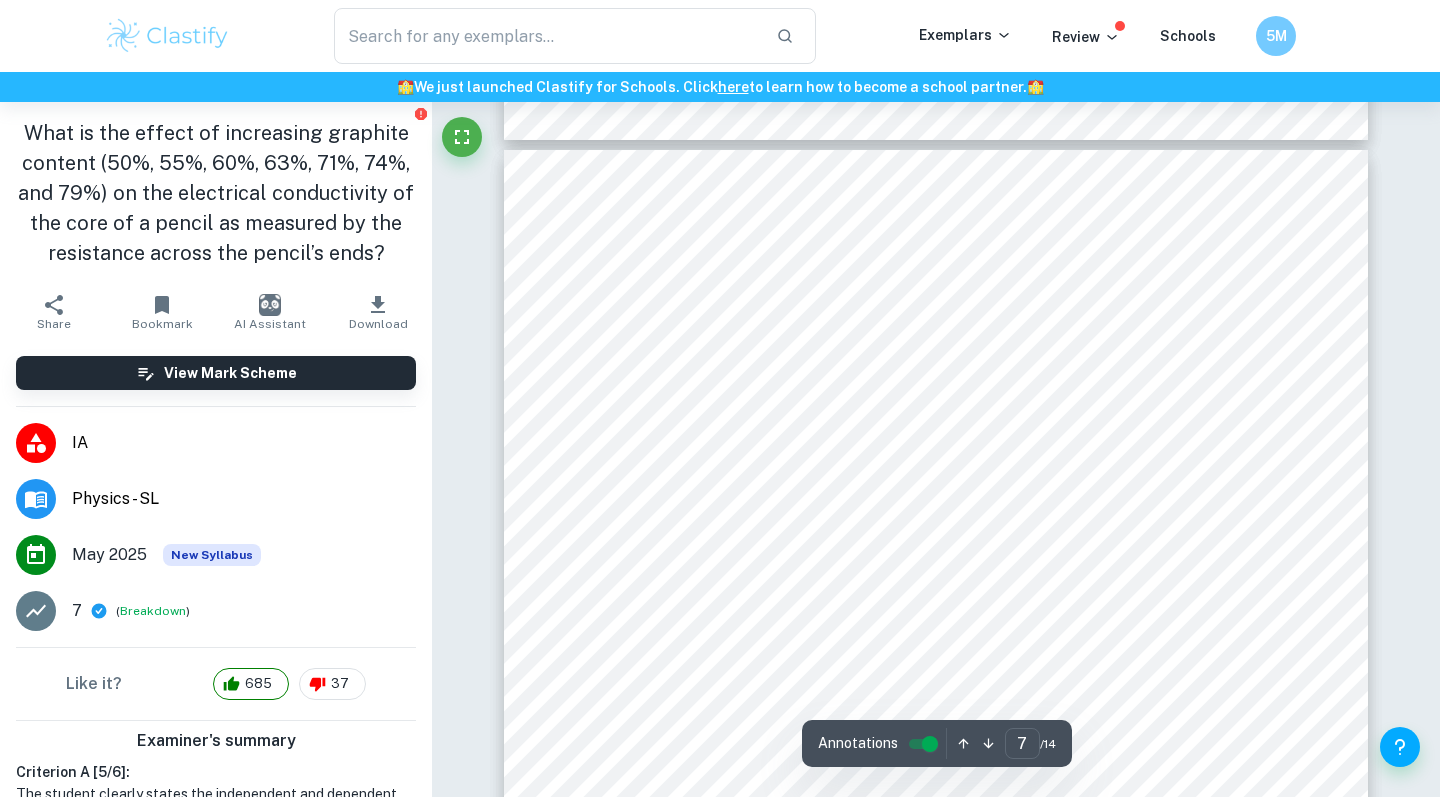 click on "7 3.1.3 Calculation examples To obtain the average resistance the following formula was used, on the example of the 79% case: ý $%&   =  ý '   + ý #   + ý (   + ý )   + ý * 5   =  12.4 + 12.3 + 12.8 + 12.5 + 12.1 5   = 12.4 [«] To calculate the resistance uncertainty, the formula below was used, on the example of the 79 % case: R =  ý +$,   2 ý +-. 2   =  12.8 2 12.1 2   = 0.3 [«] The largest uncertainty is present for the 50 % case and the lowest uncertainty appears for the 71 % and 79% cases. 4.   Analysis 4.1 Processed Data Graphite content [%](±1) Electrical conductivity [Sm -1 ] (±0.1 Sm -1 ) Average Electrical conductivity [Sm -1 ] Trial 1   Trial 2   Trial 3   Trial 4   Trial 5 50   301.8   295.5   297.7   303.0   306.9   300 ± 6 55   503.1   495.3   490.2   517.9   506.9   500 ± 10 60   1059.2   1020.7   989.0   997.3   987.0   1010 ± 40 63   1267.1   1020.7   1257.1   1250.5   1203.3   1240 ± 70 71   2006.1   1964.9   1940.9   1997.8   1948.8   1970 ± 30 74   2363.7   2436.0" at bounding box center (936, 761) 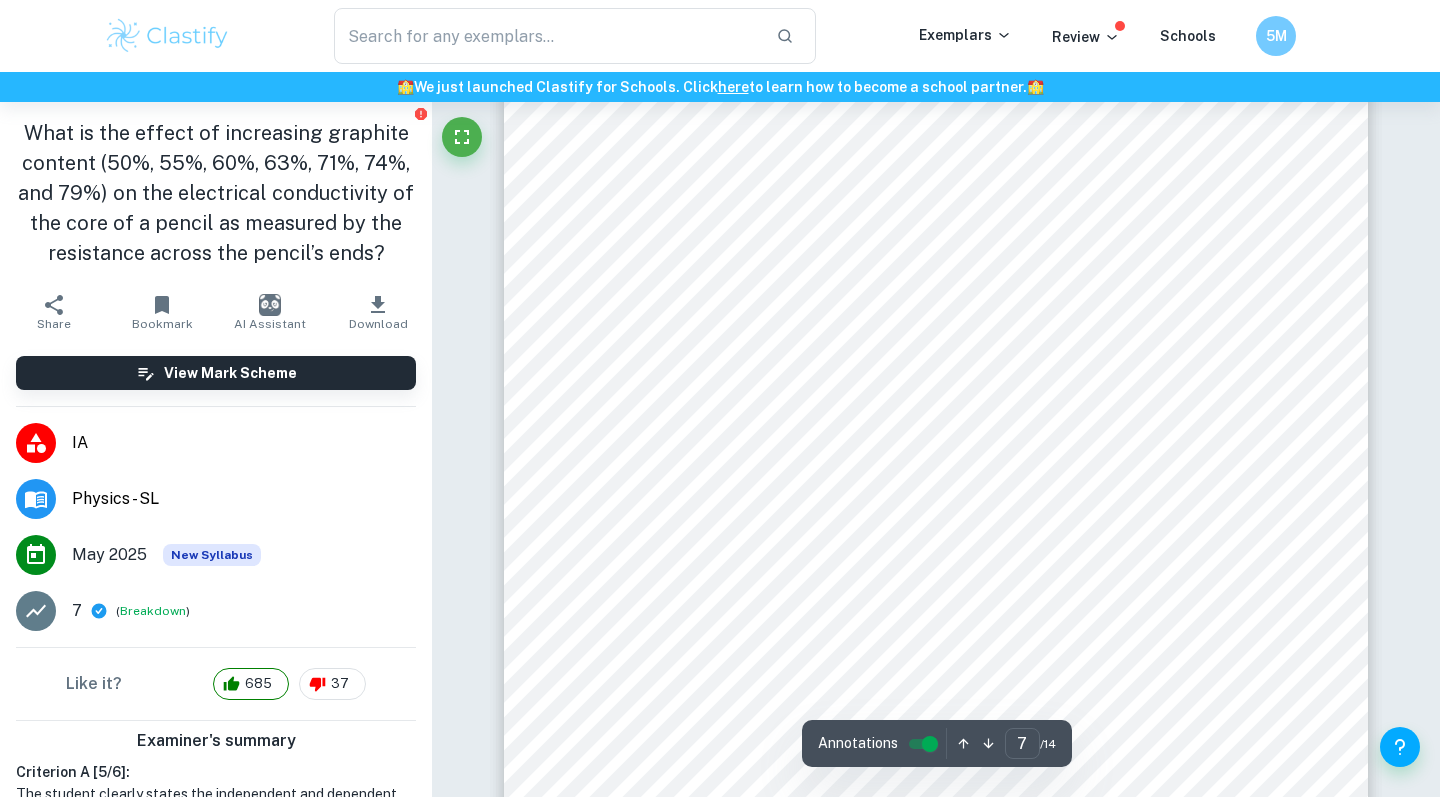 scroll, scrollTop: 7595, scrollLeft: 0, axis: vertical 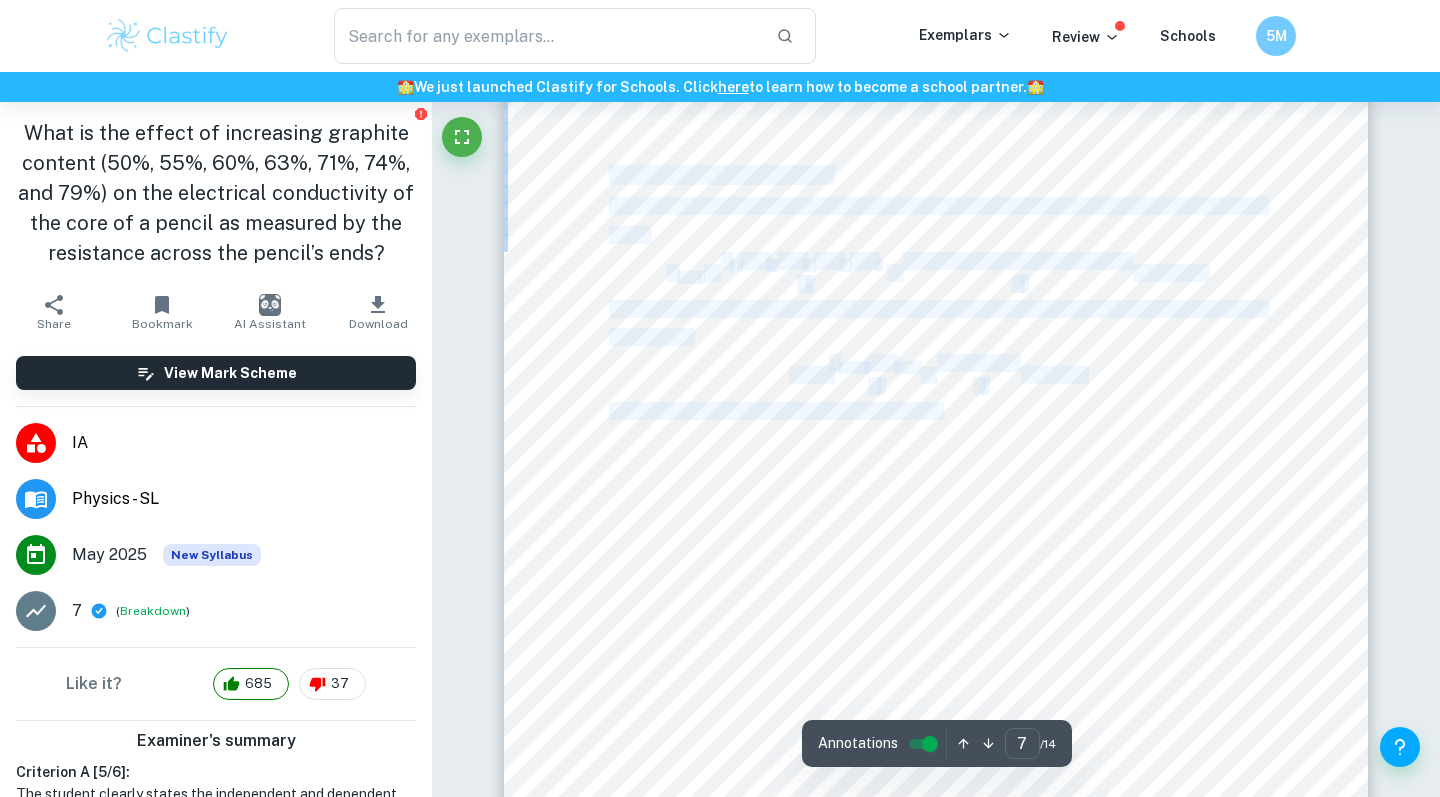 drag, startPoint x: 940, startPoint y: 408, endPoint x: 939, endPoint y: 438, distance: 30.016663 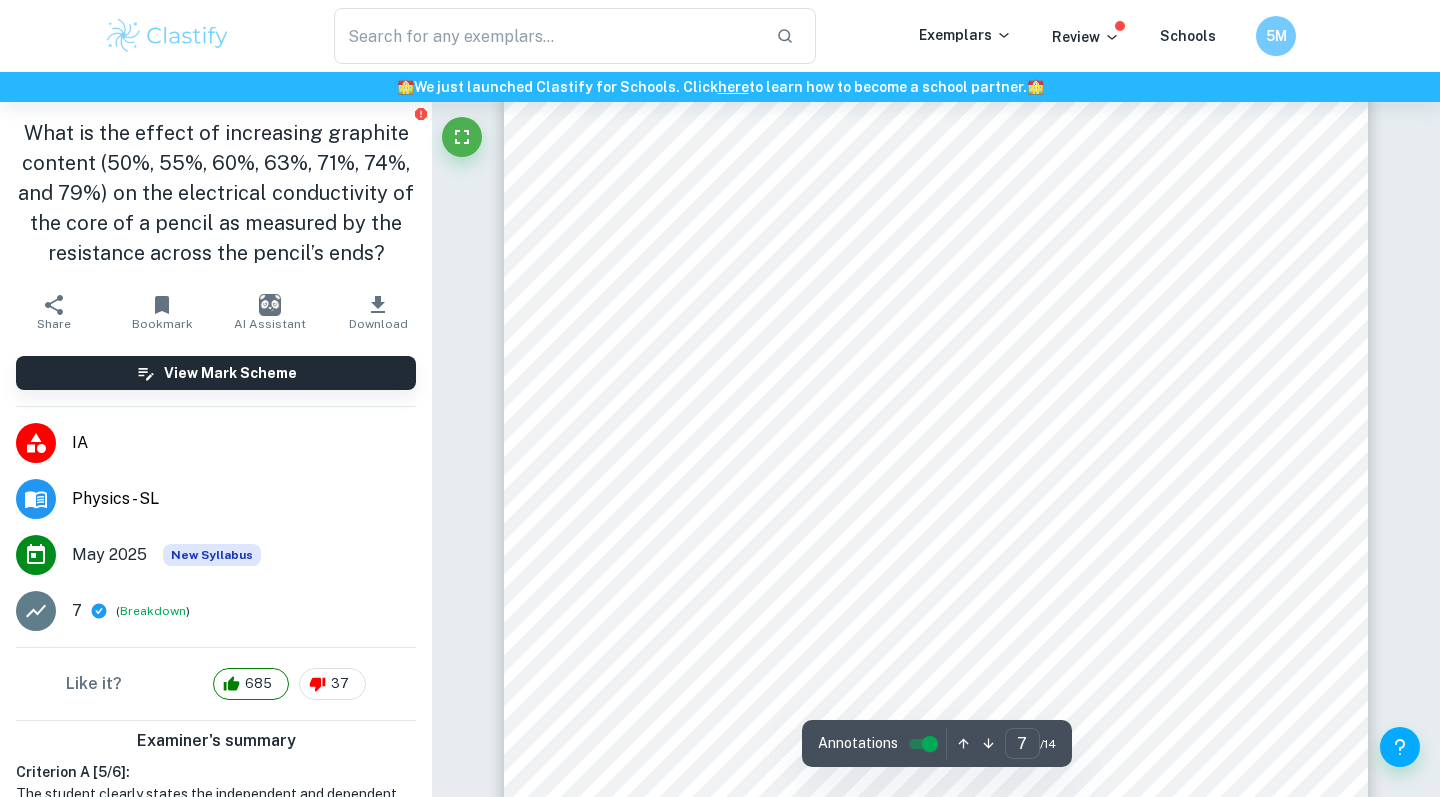 scroll, scrollTop: 8027, scrollLeft: 0, axis: vertical 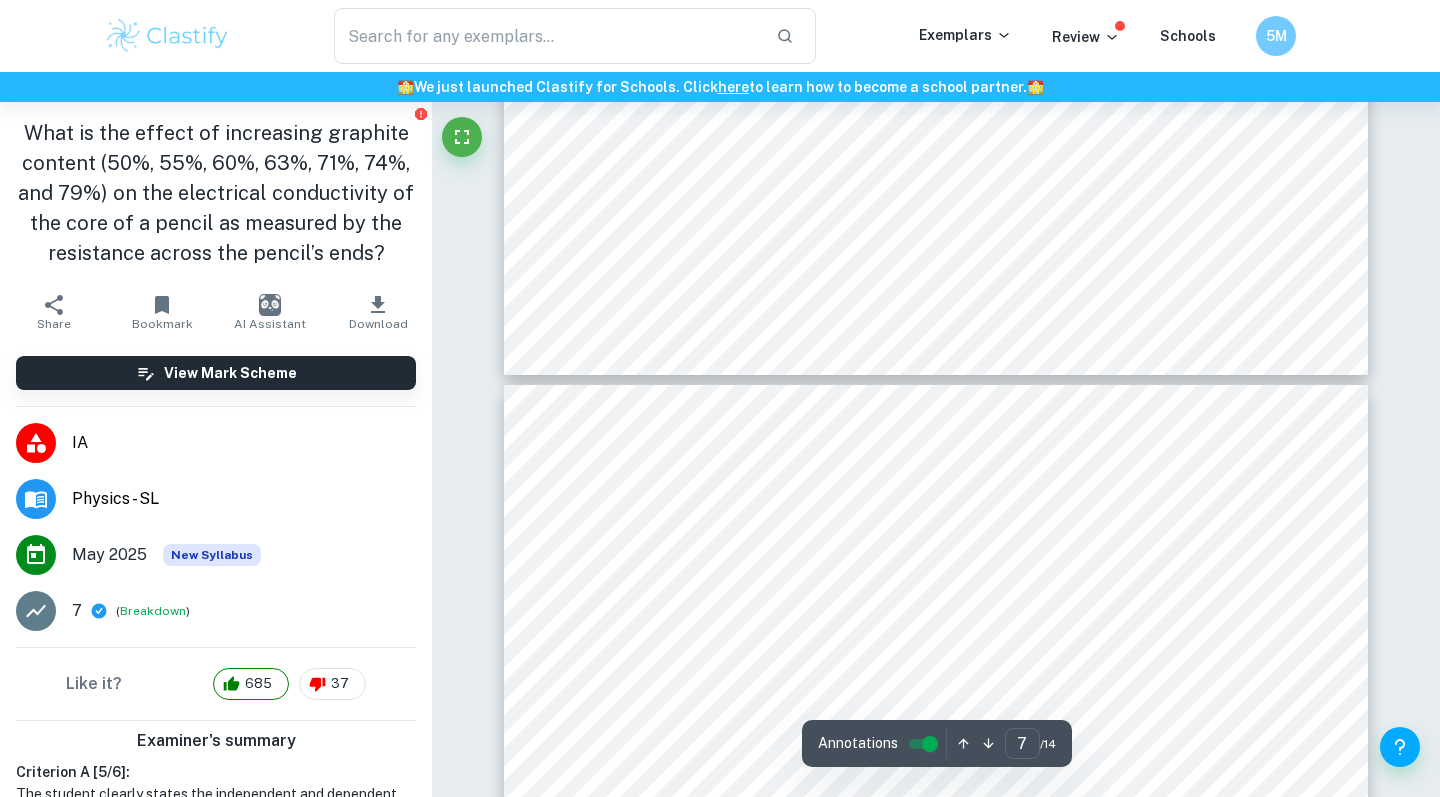 type on "6" 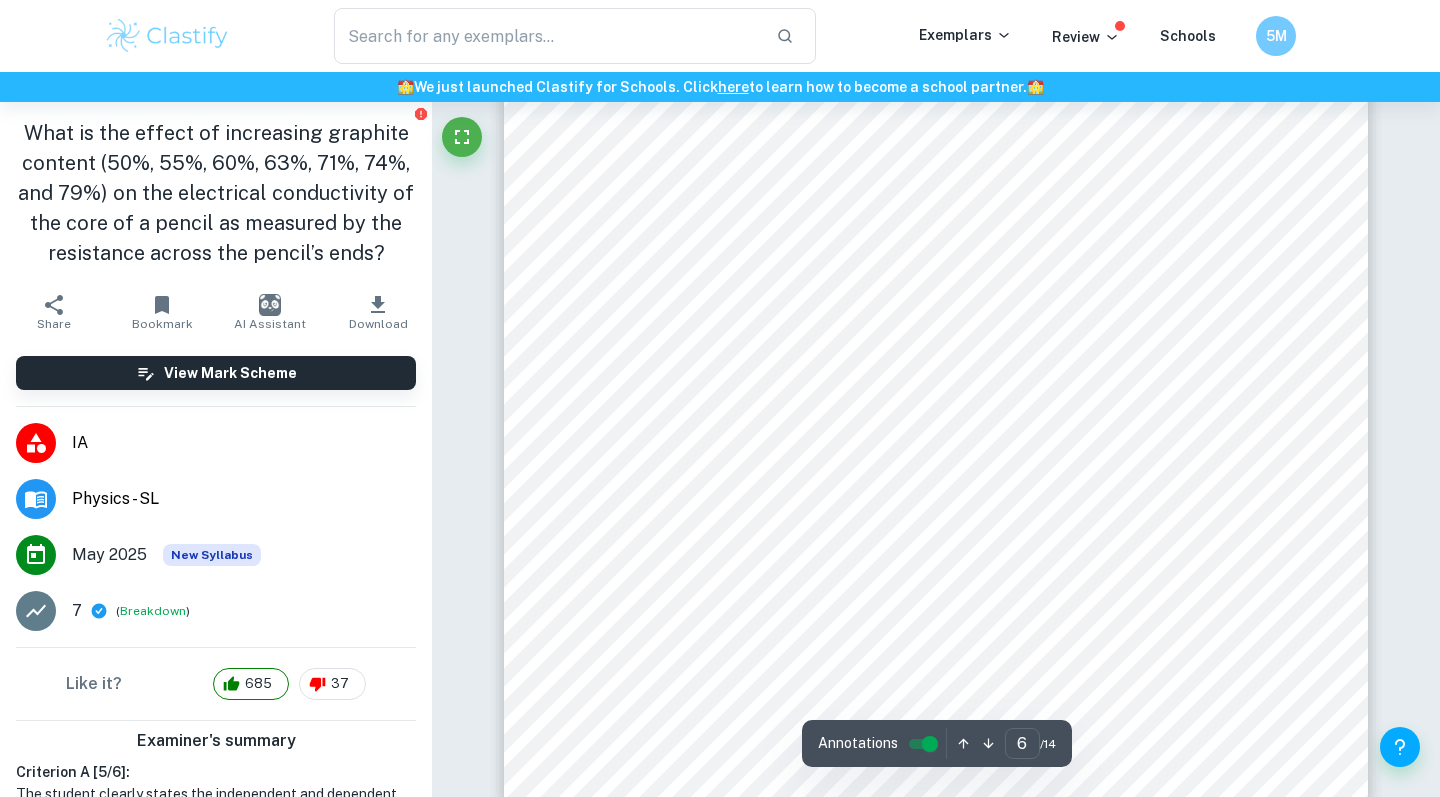 scroll, scrollTop: 6859, scrollLeft: 0, axis: vertical 